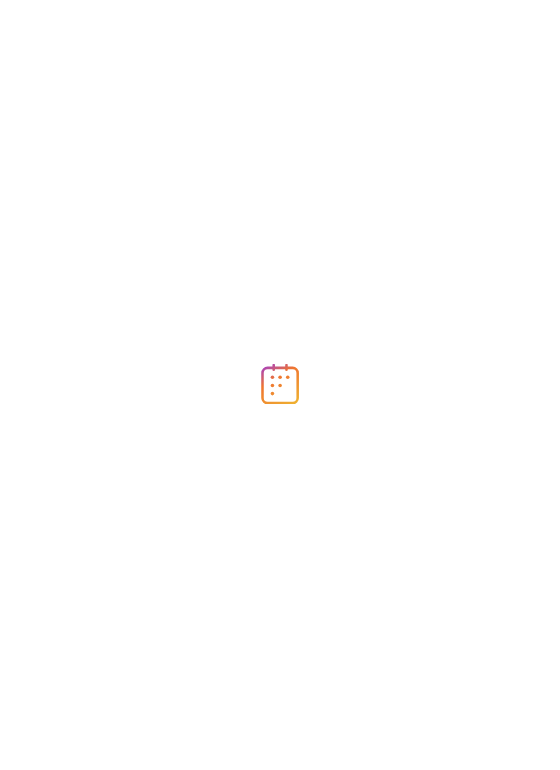 scroll, scrollTop: 0, scrollLeft: 0, axis: both 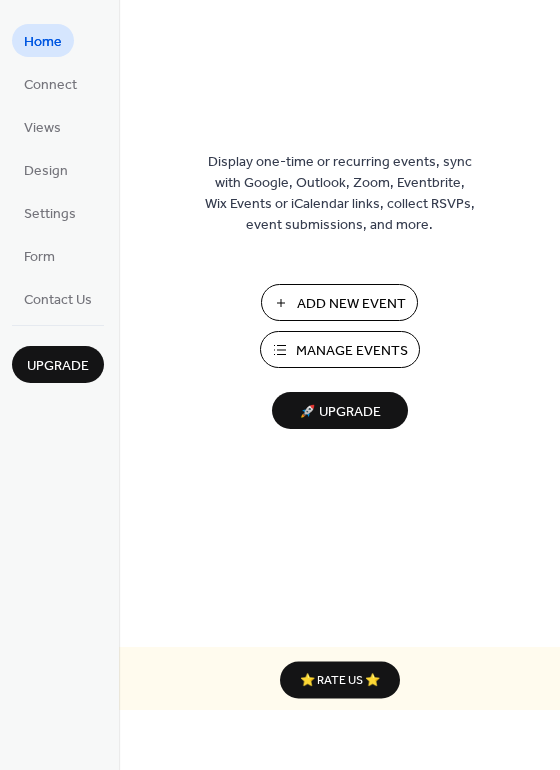 click on "Add New Event" at bounding box center (351, 304) 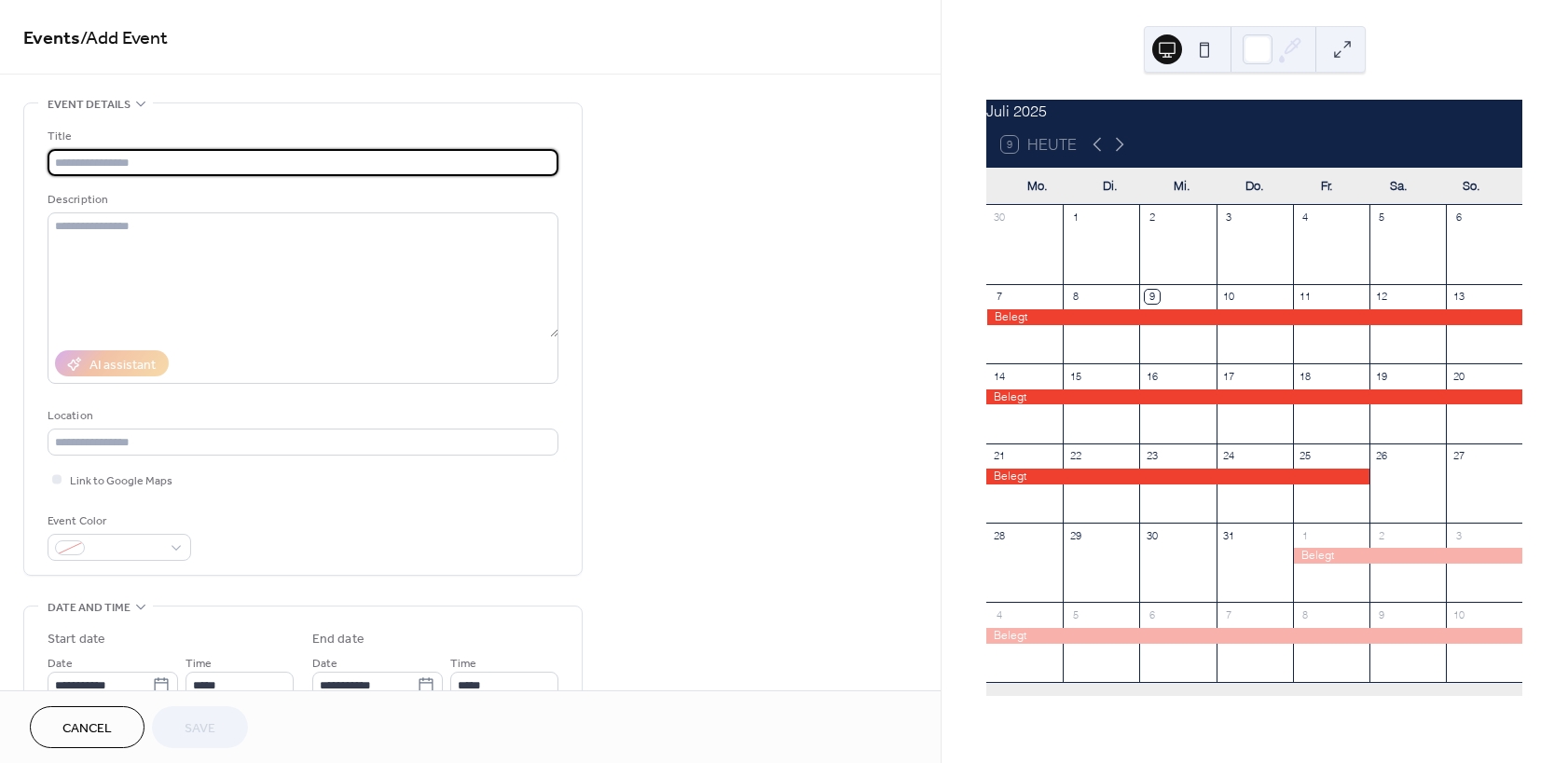 scroll, scrollTop: 0, scrollLeft: 0, axis: both 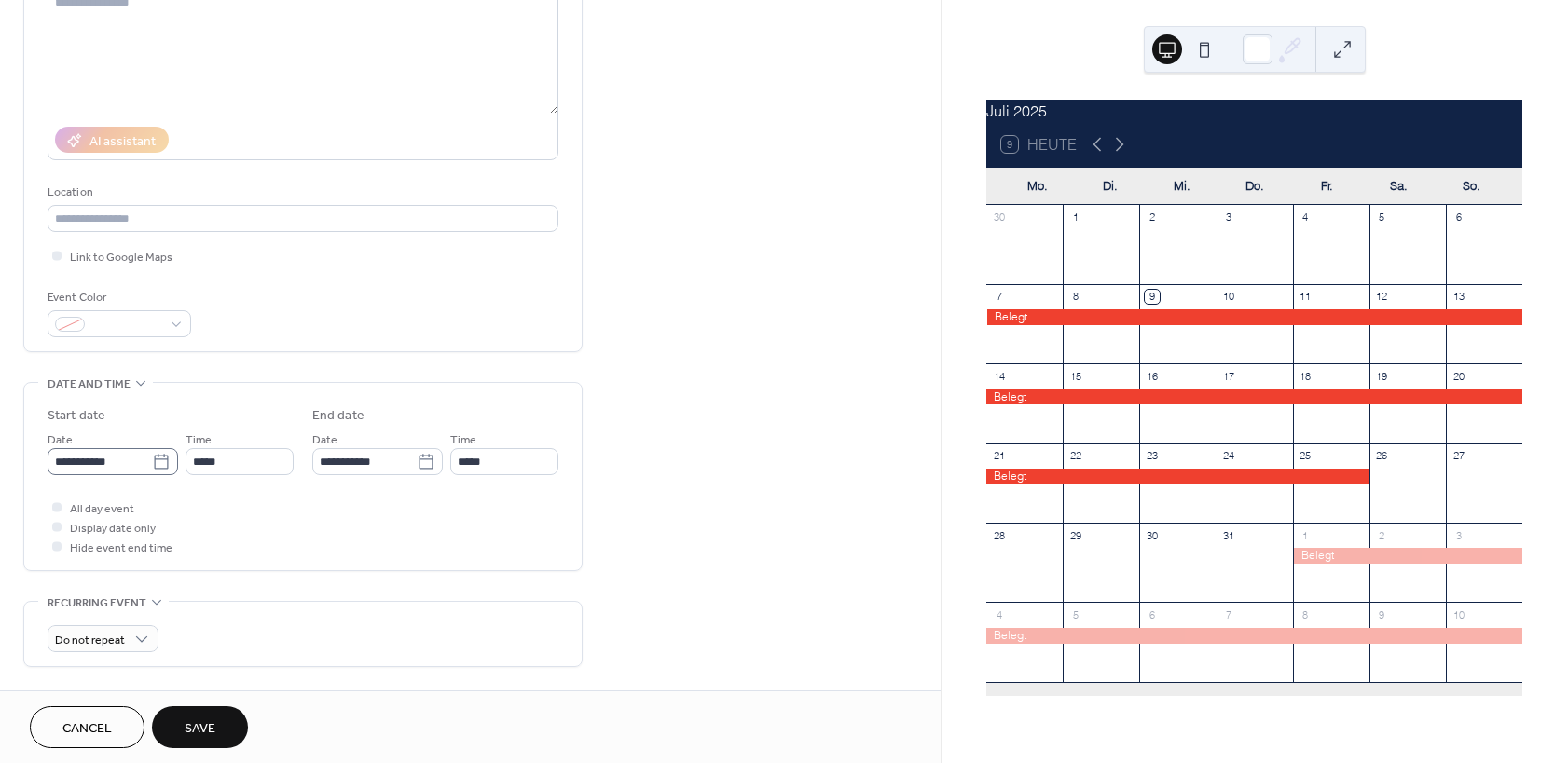 type on "******" 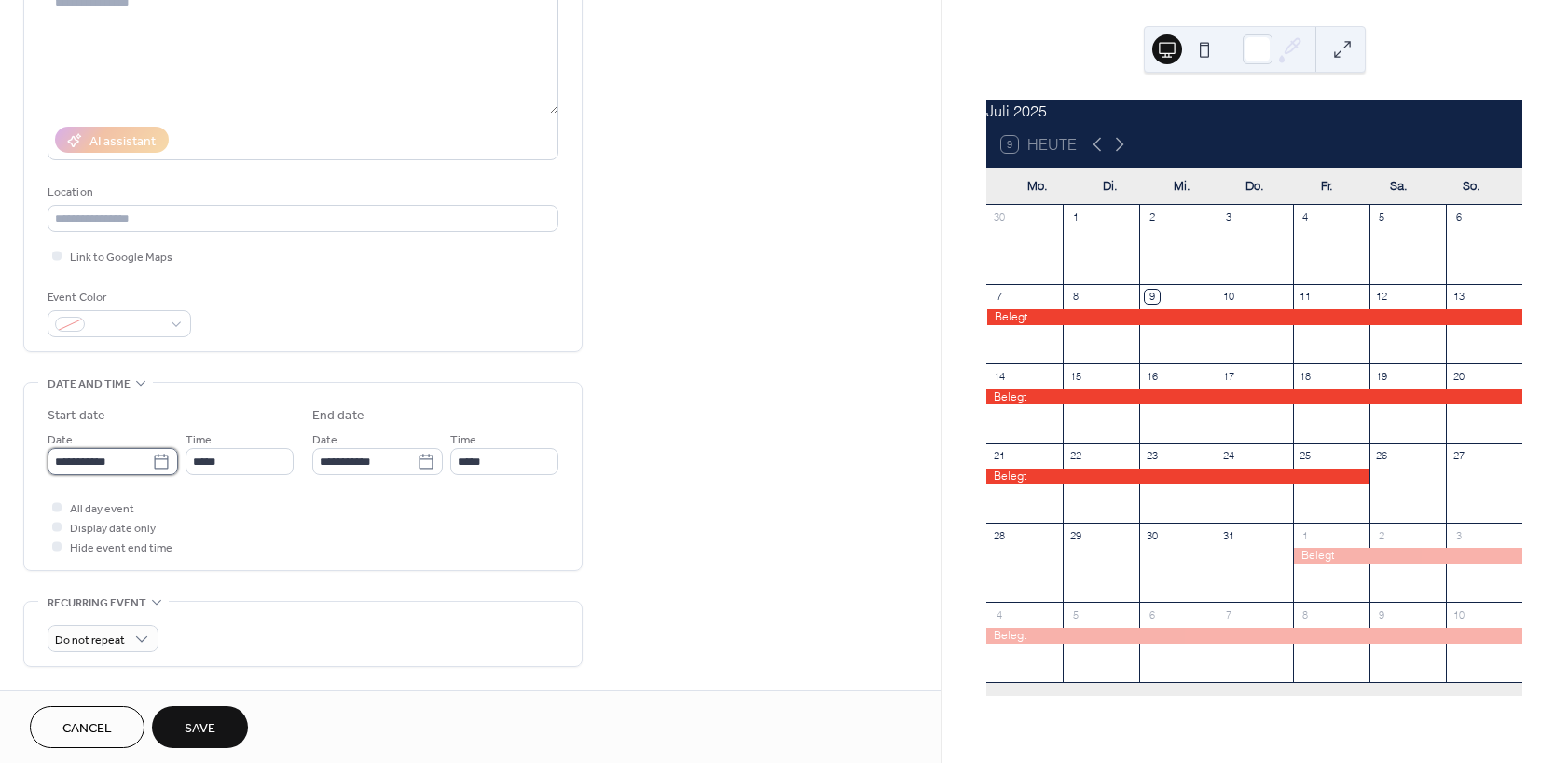 click on "**********" at bounding box center [100, 461] 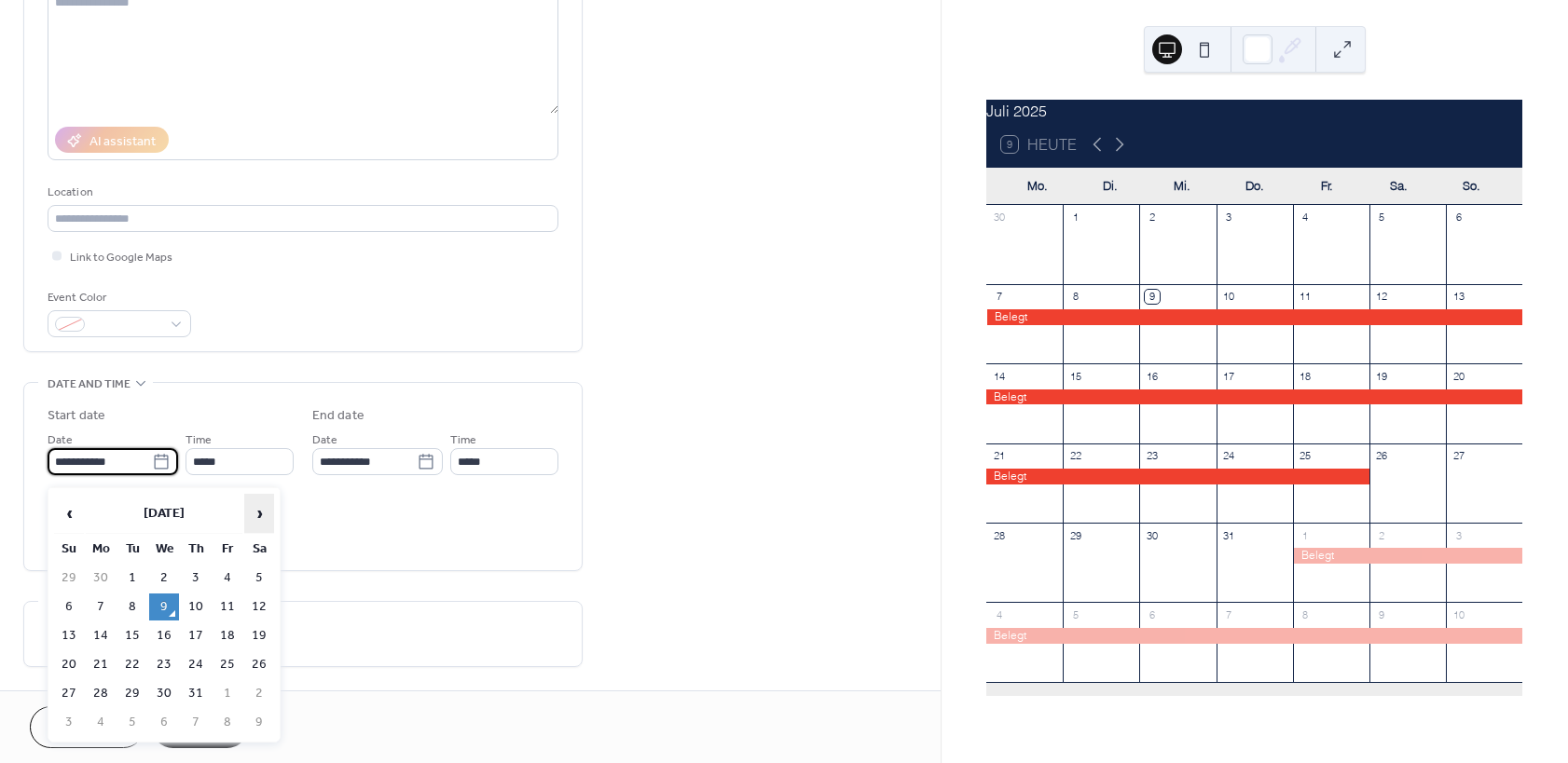 click on "›" at bounding box center (259, 513) 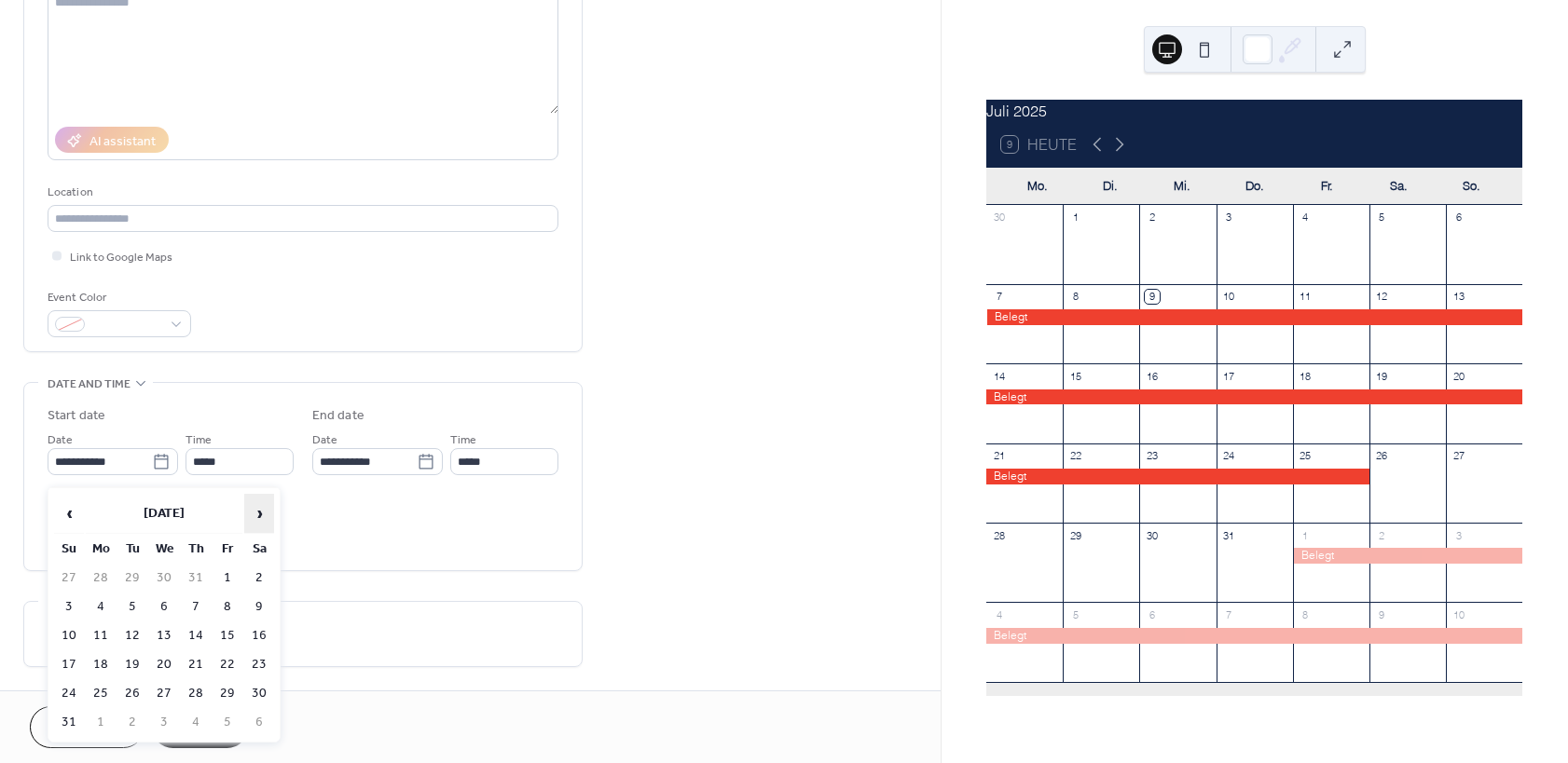 click on "›" at bounding box center (259, 513) 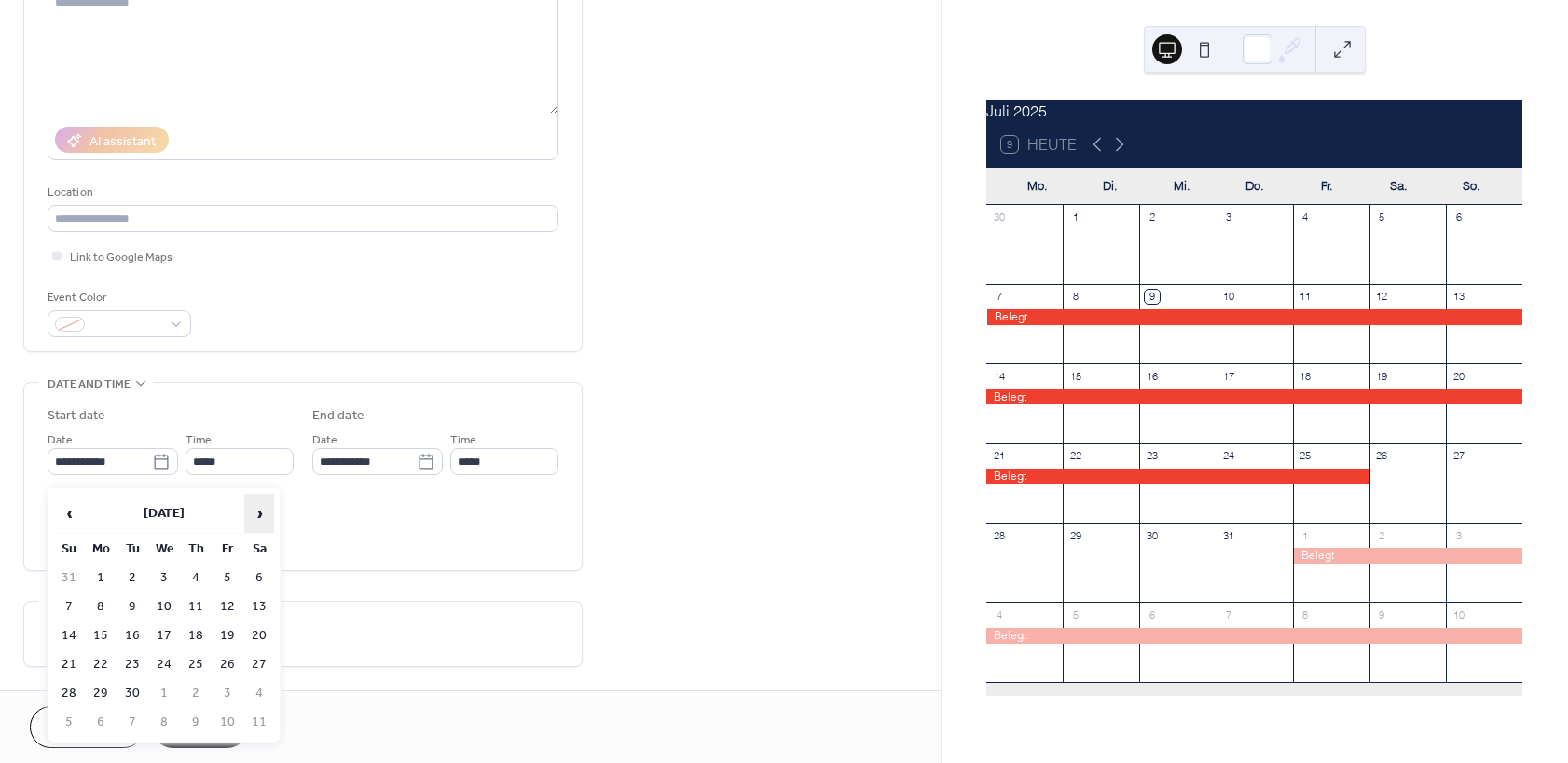 click on "›" at bounding box center [259, 513] 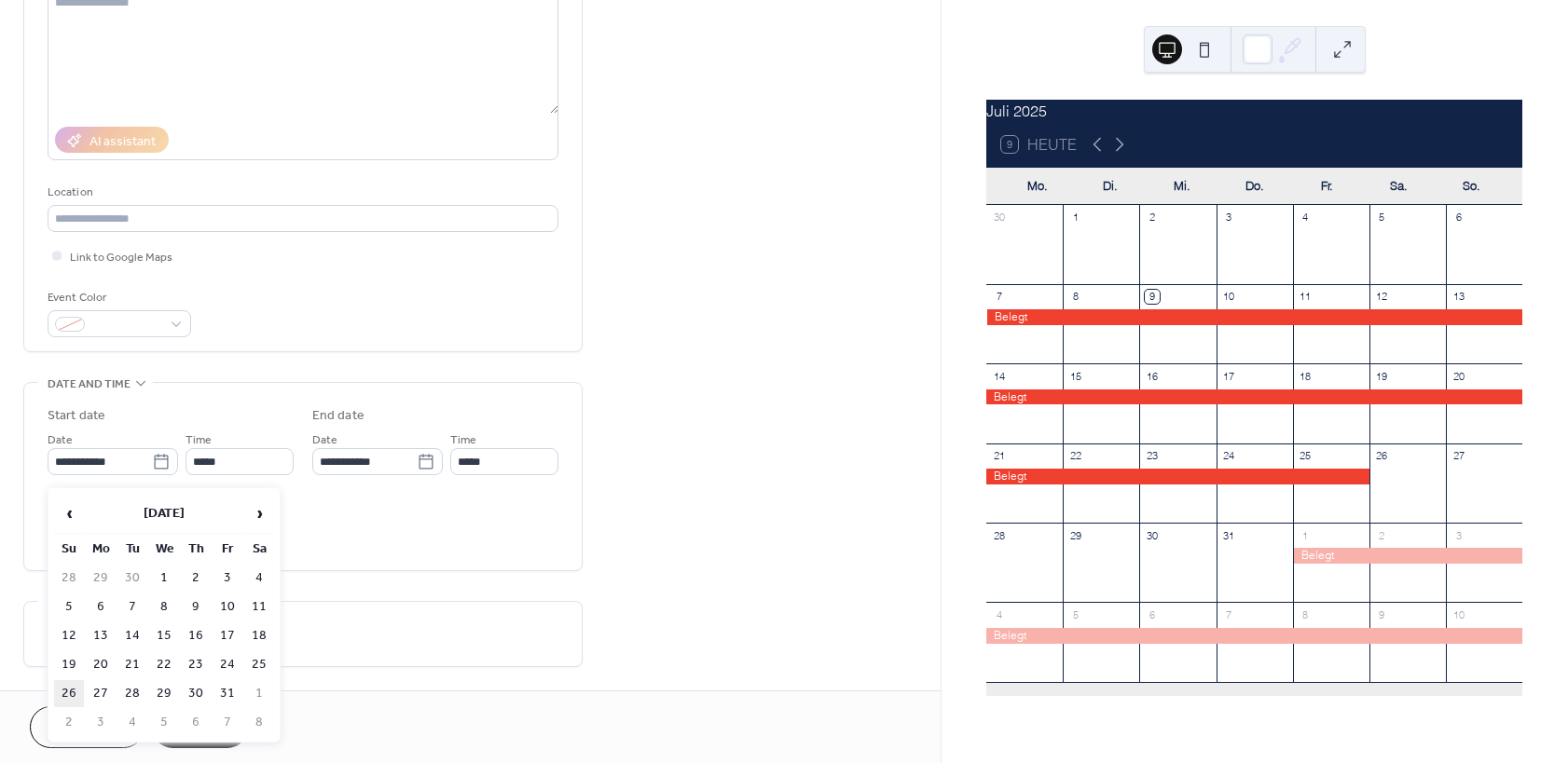 click on "26" at bounding box center (69, 693) 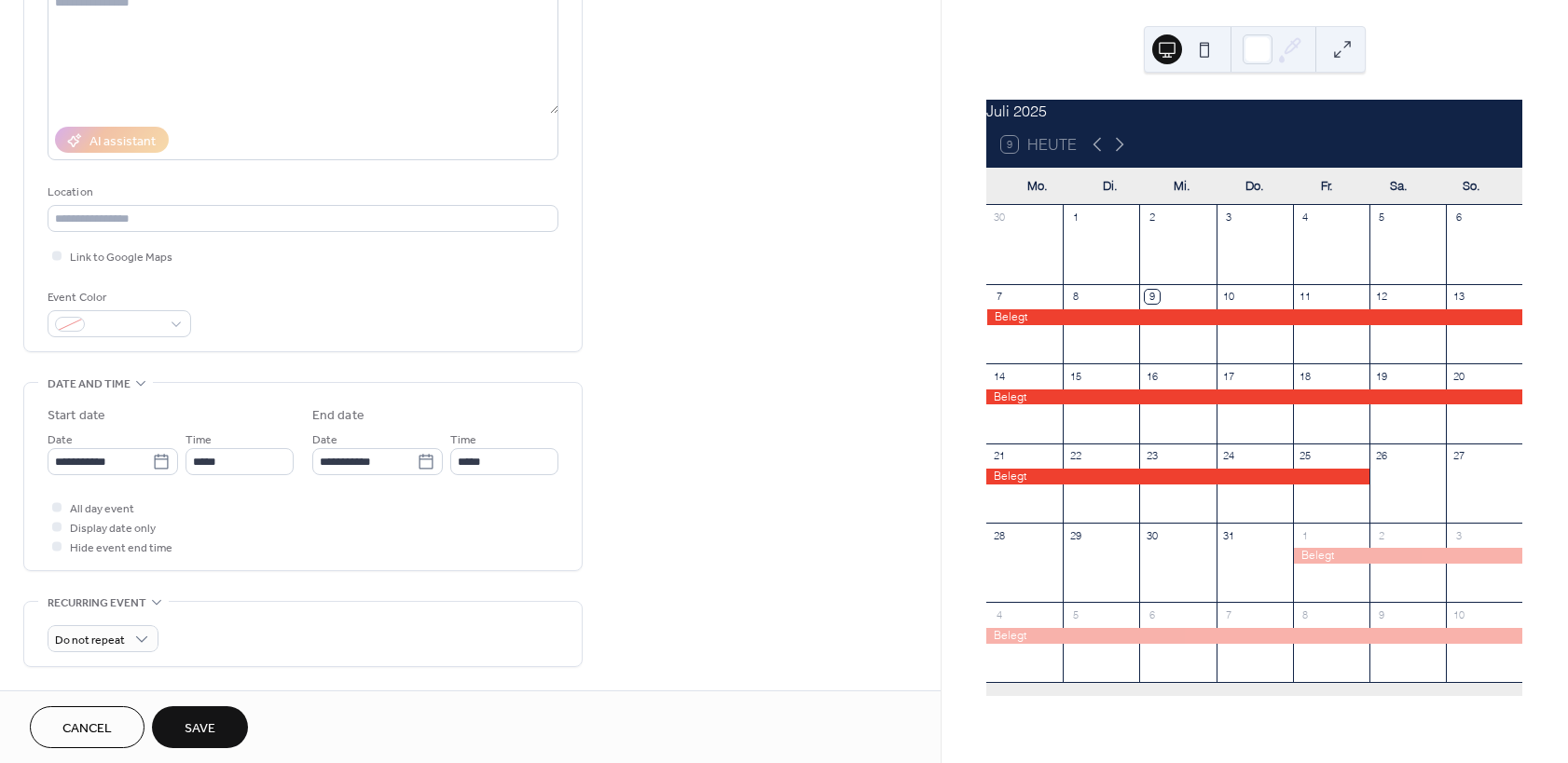 type on "**********" 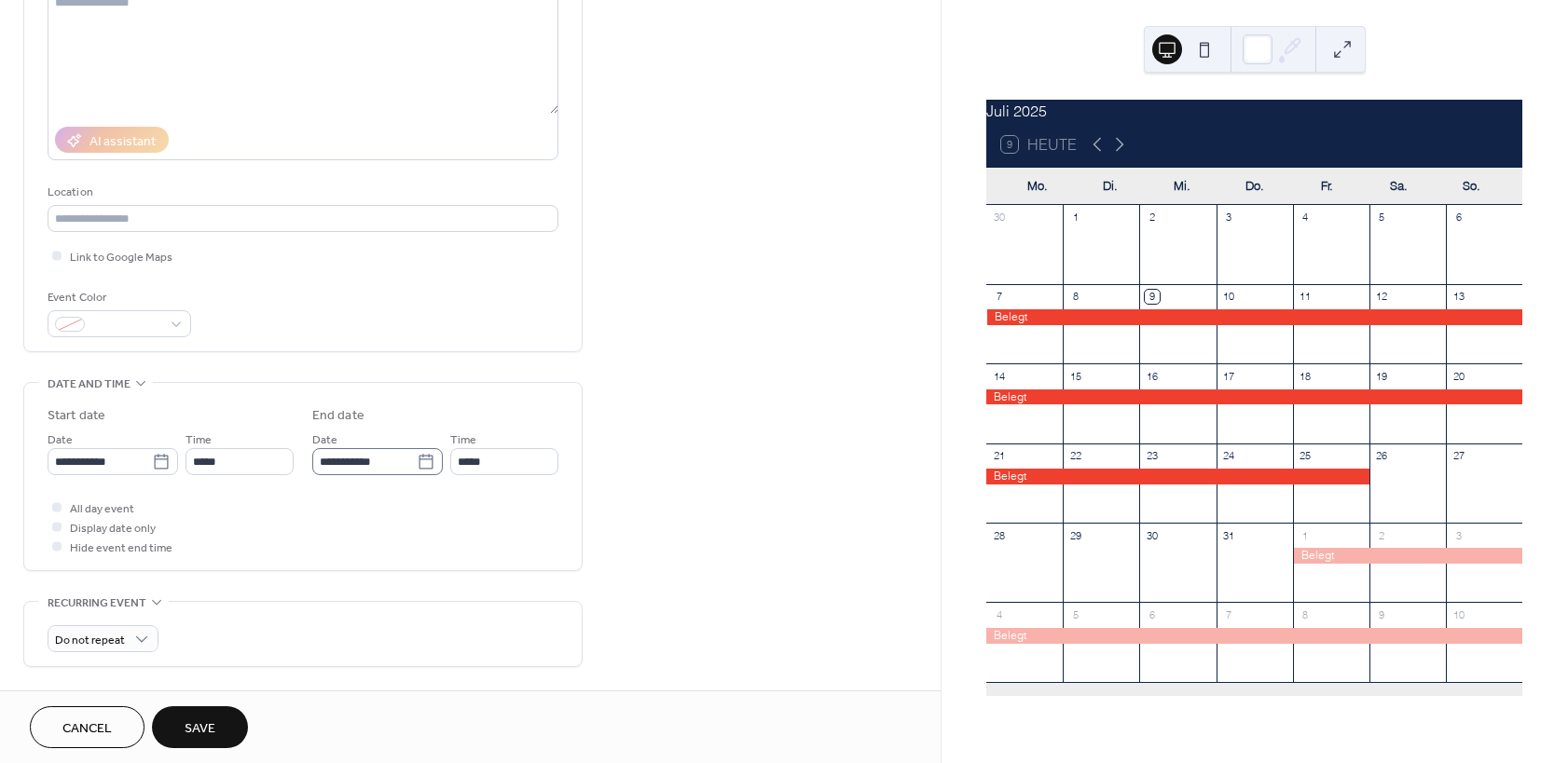click 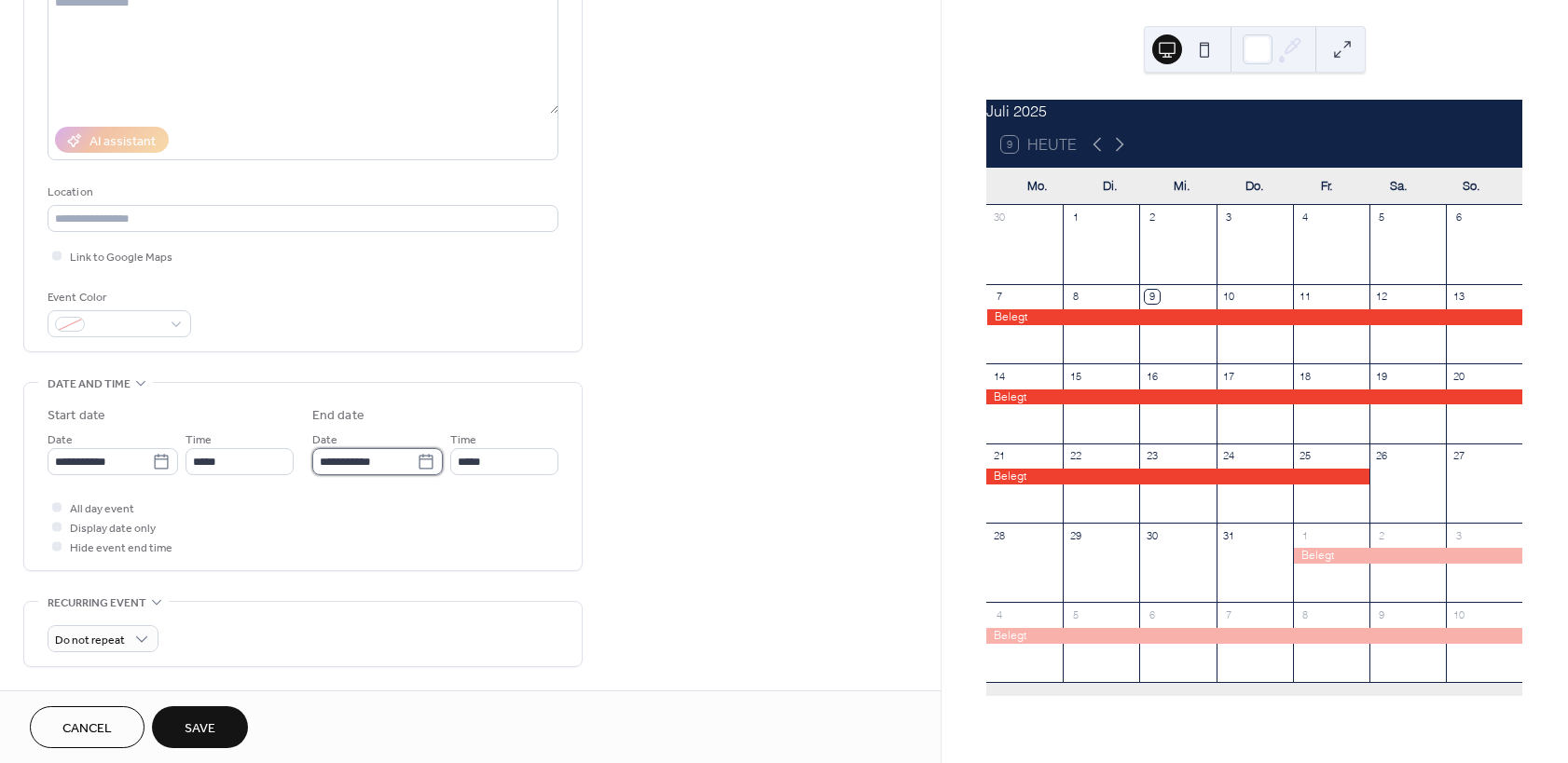 click on "**********" at bounding box center (364, 461) 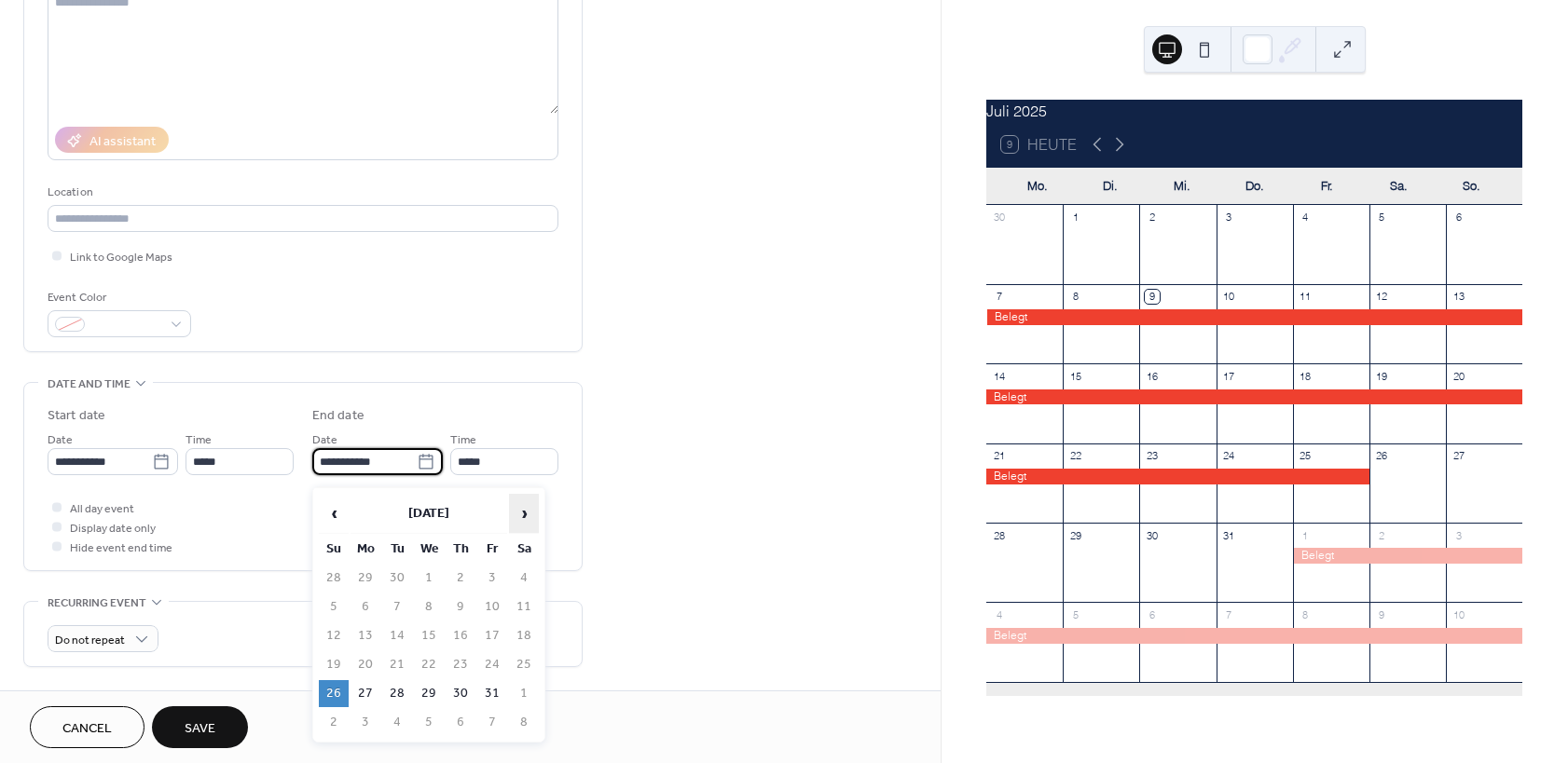 click on "›" at bounding box center (524, 513) 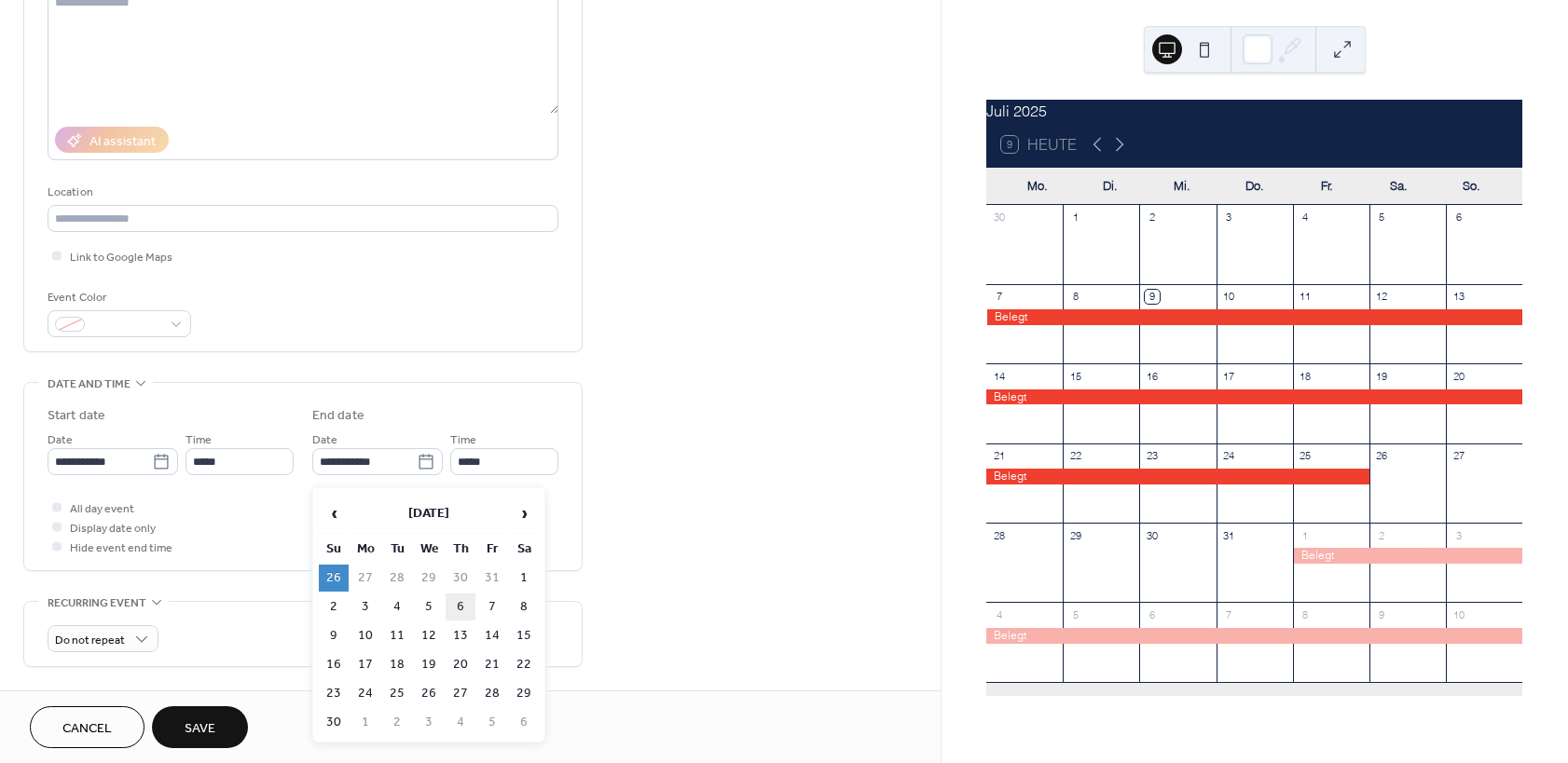 click on "6" at bounding box center [461, 606] 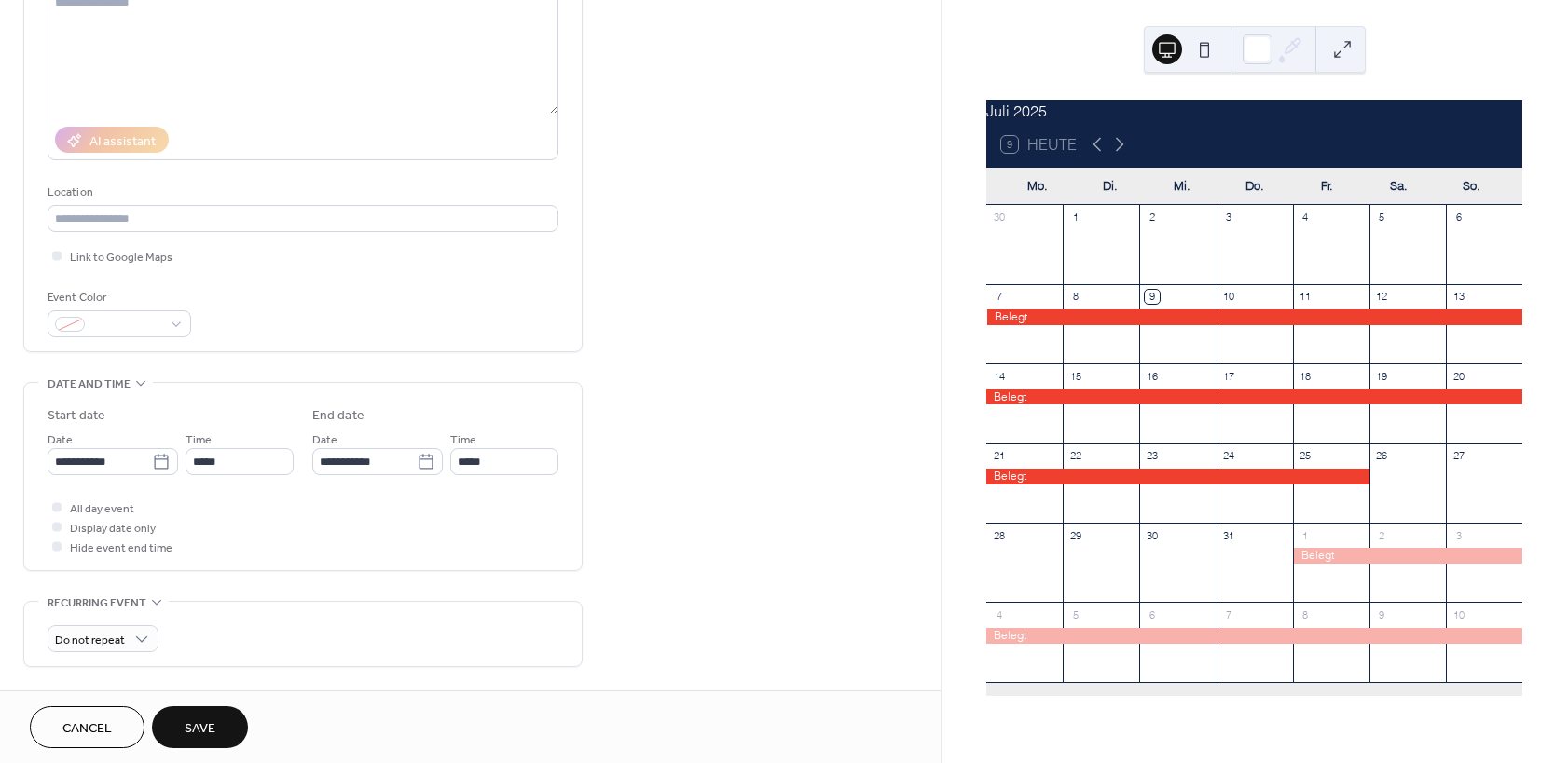 type on "**********" 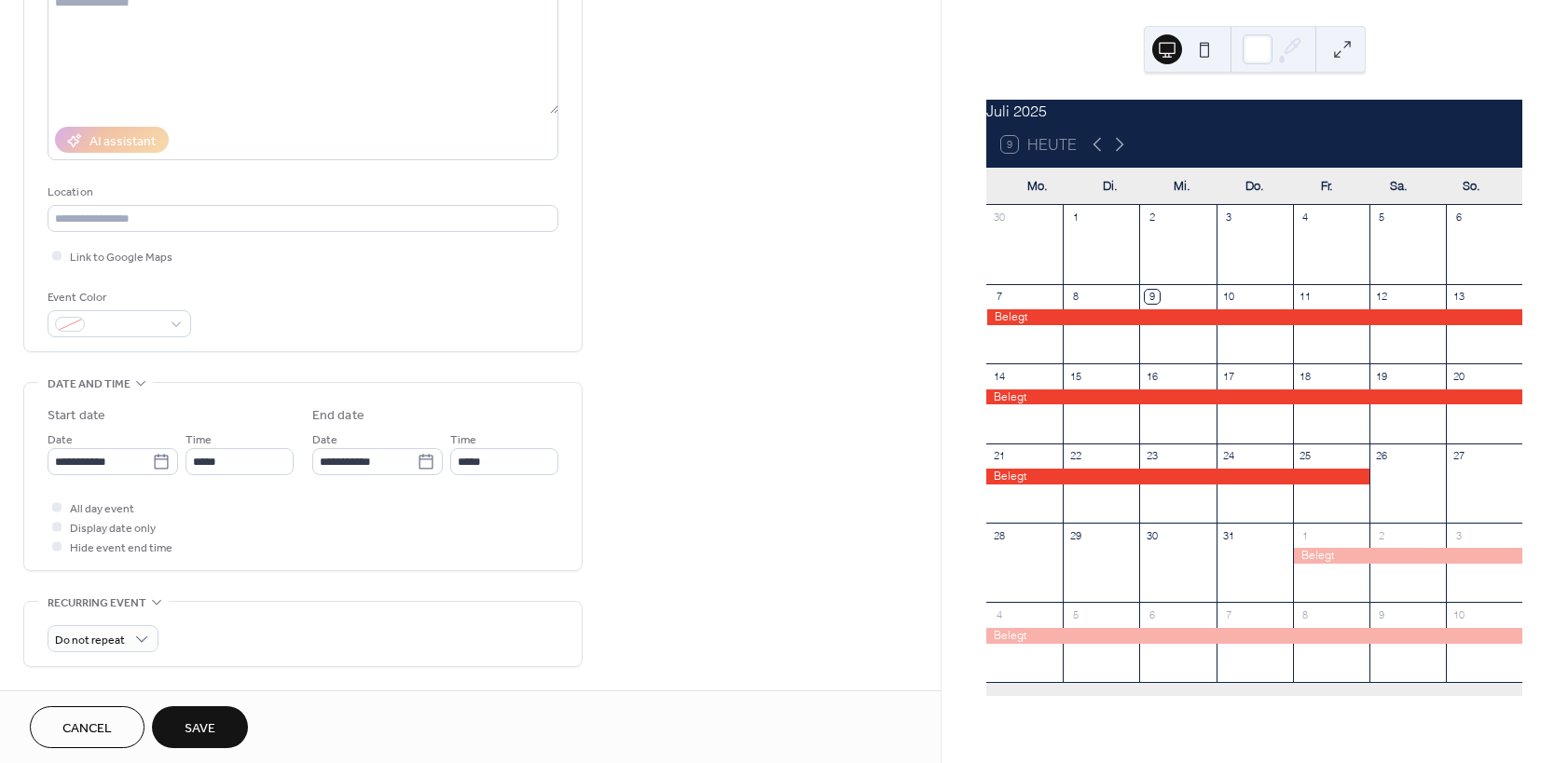 click on "Save" at bounding box center (199, 729) 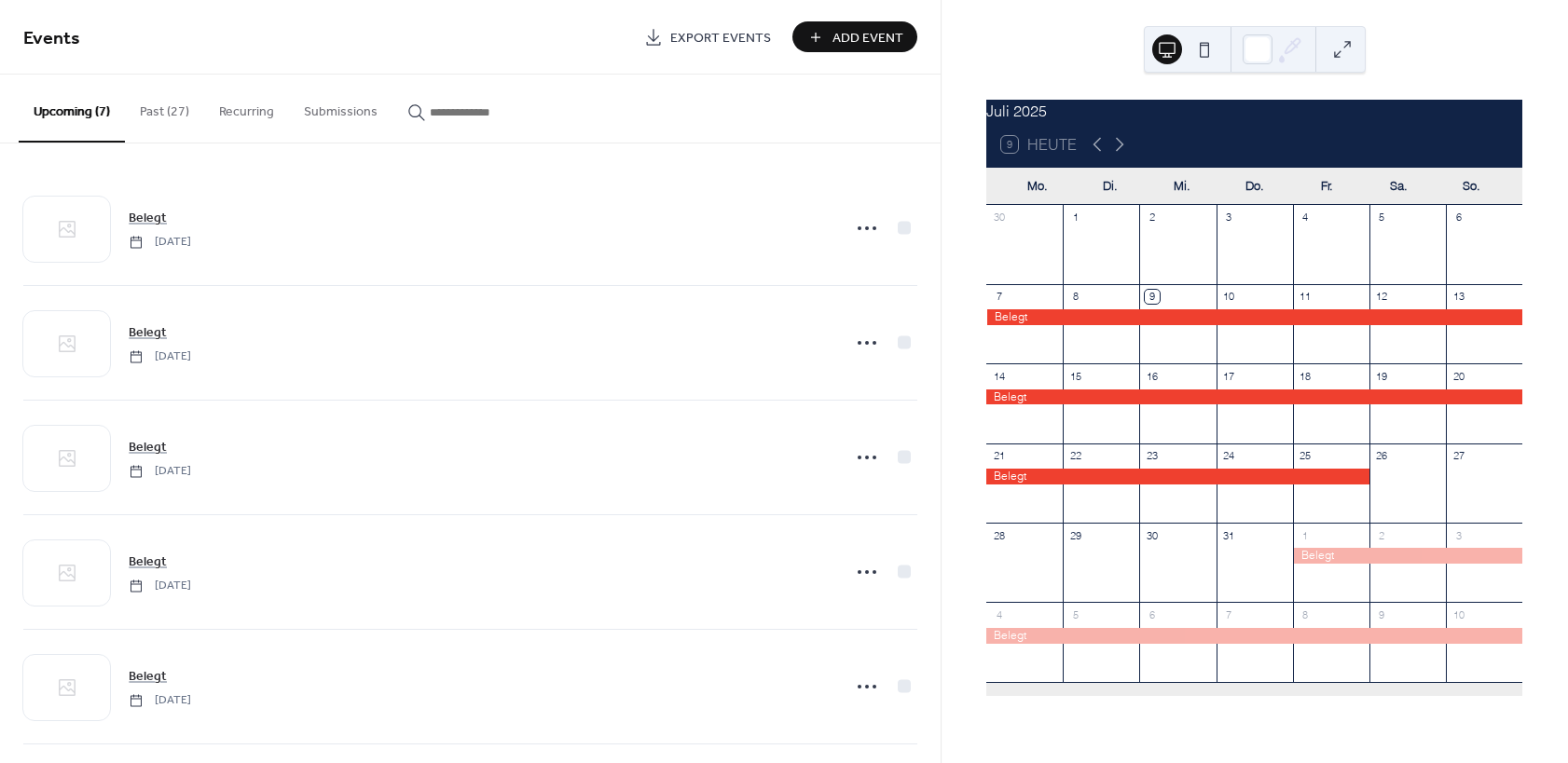 click on "Add Event" at bounding box center (868, 38) 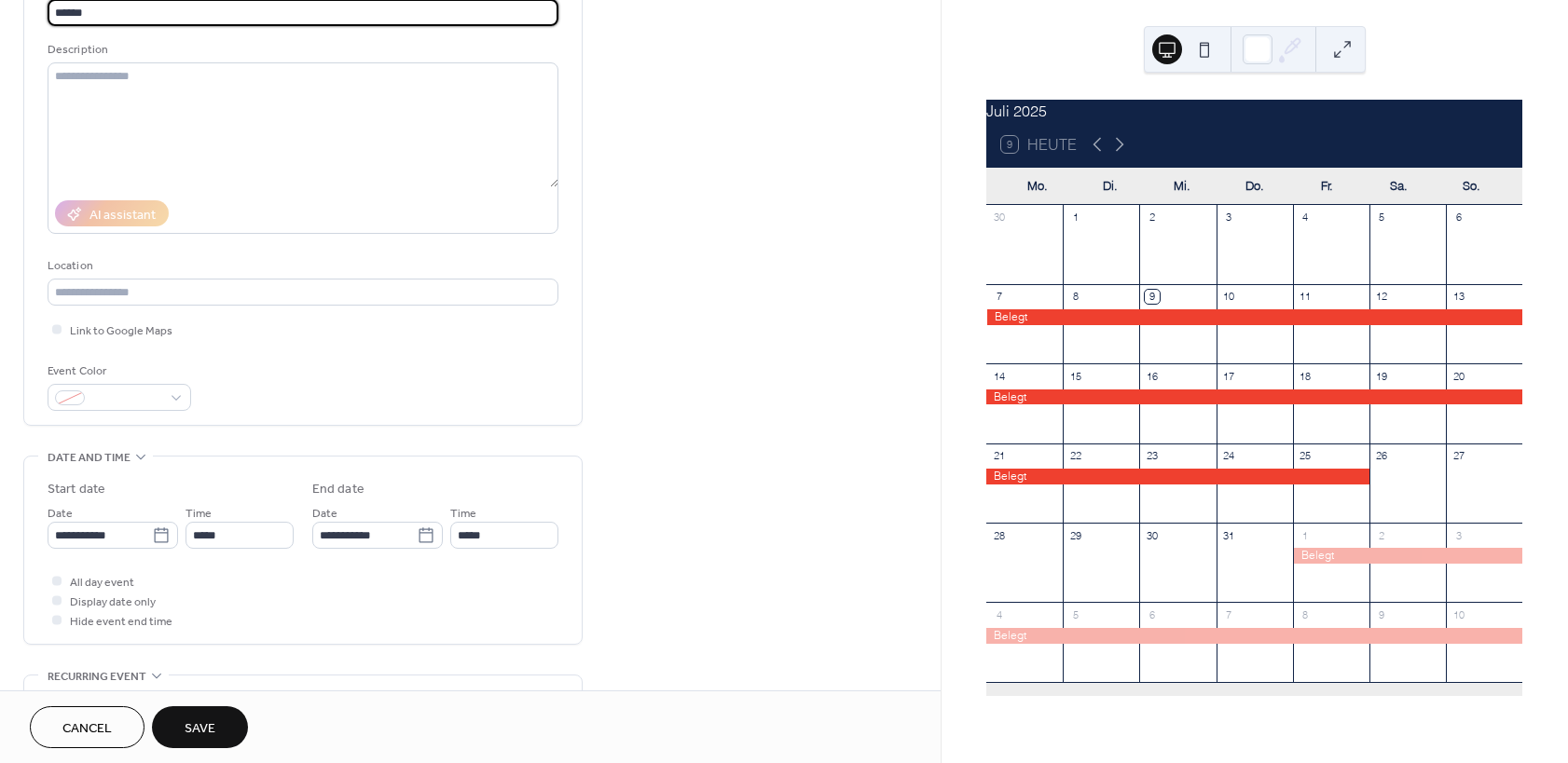 scroll, scrollTop: 224, scrollLeft: 0, axis: vertical 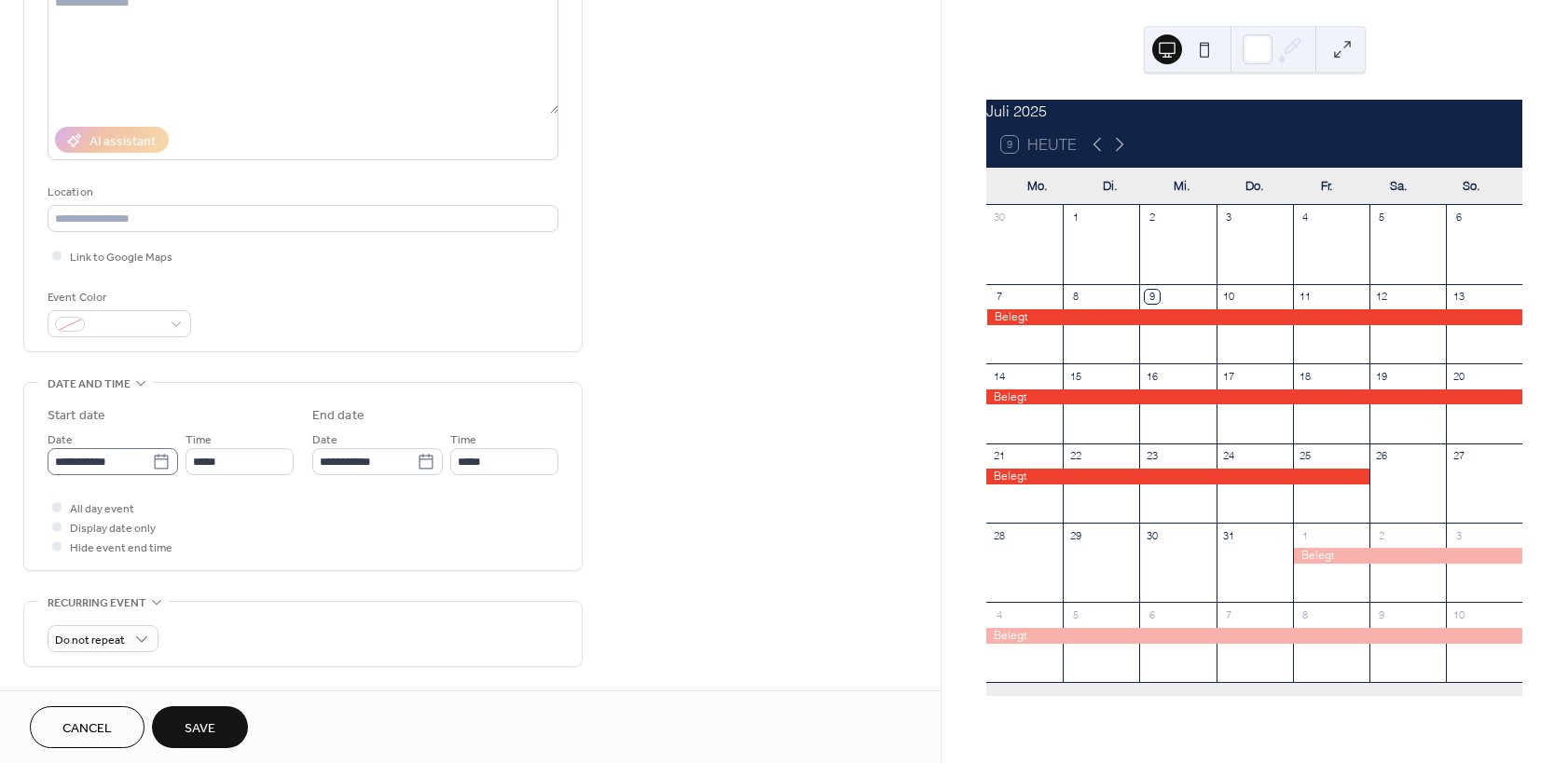 type on "******" 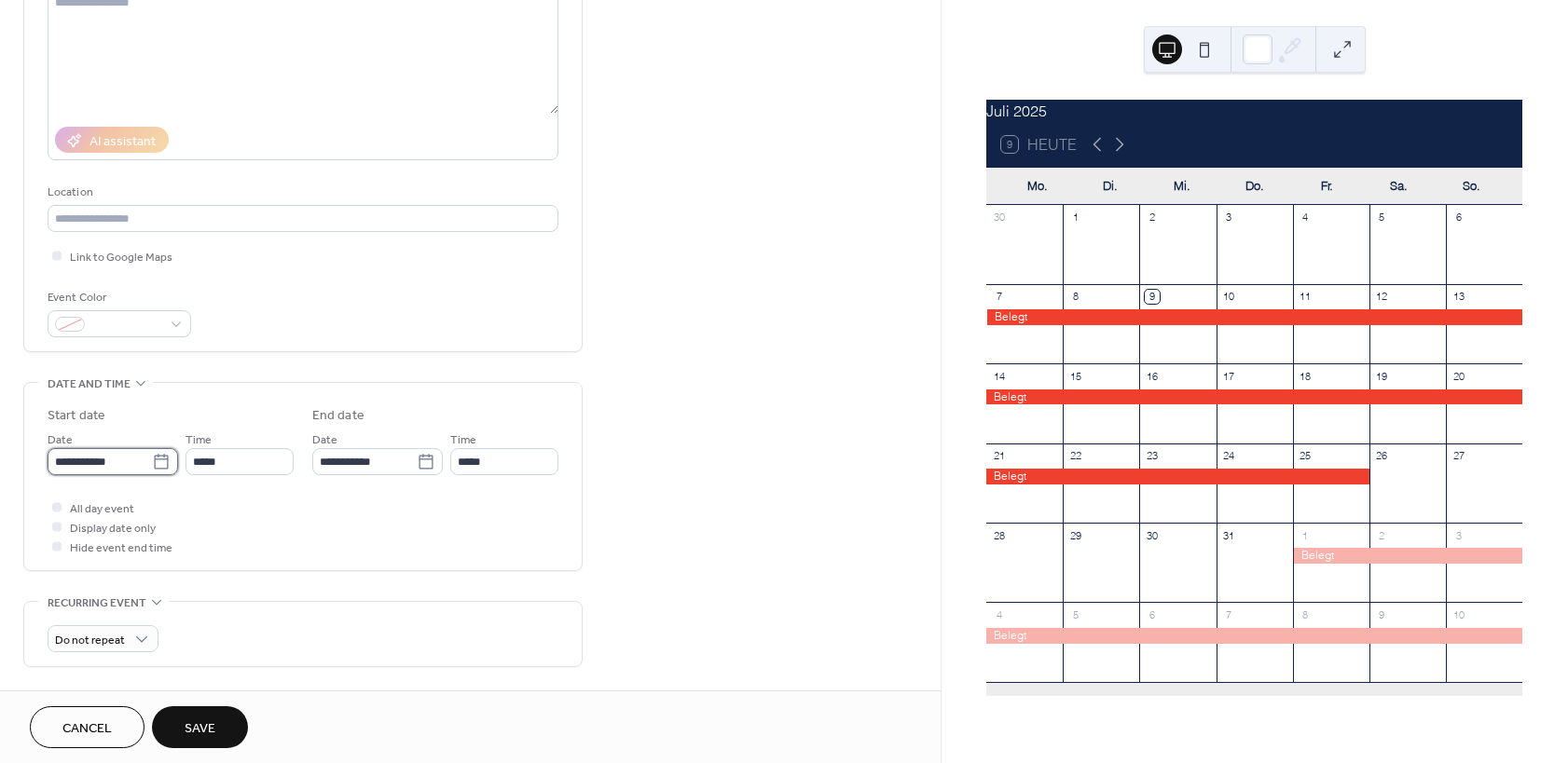click on "**********" at bounding box center [100, 461] 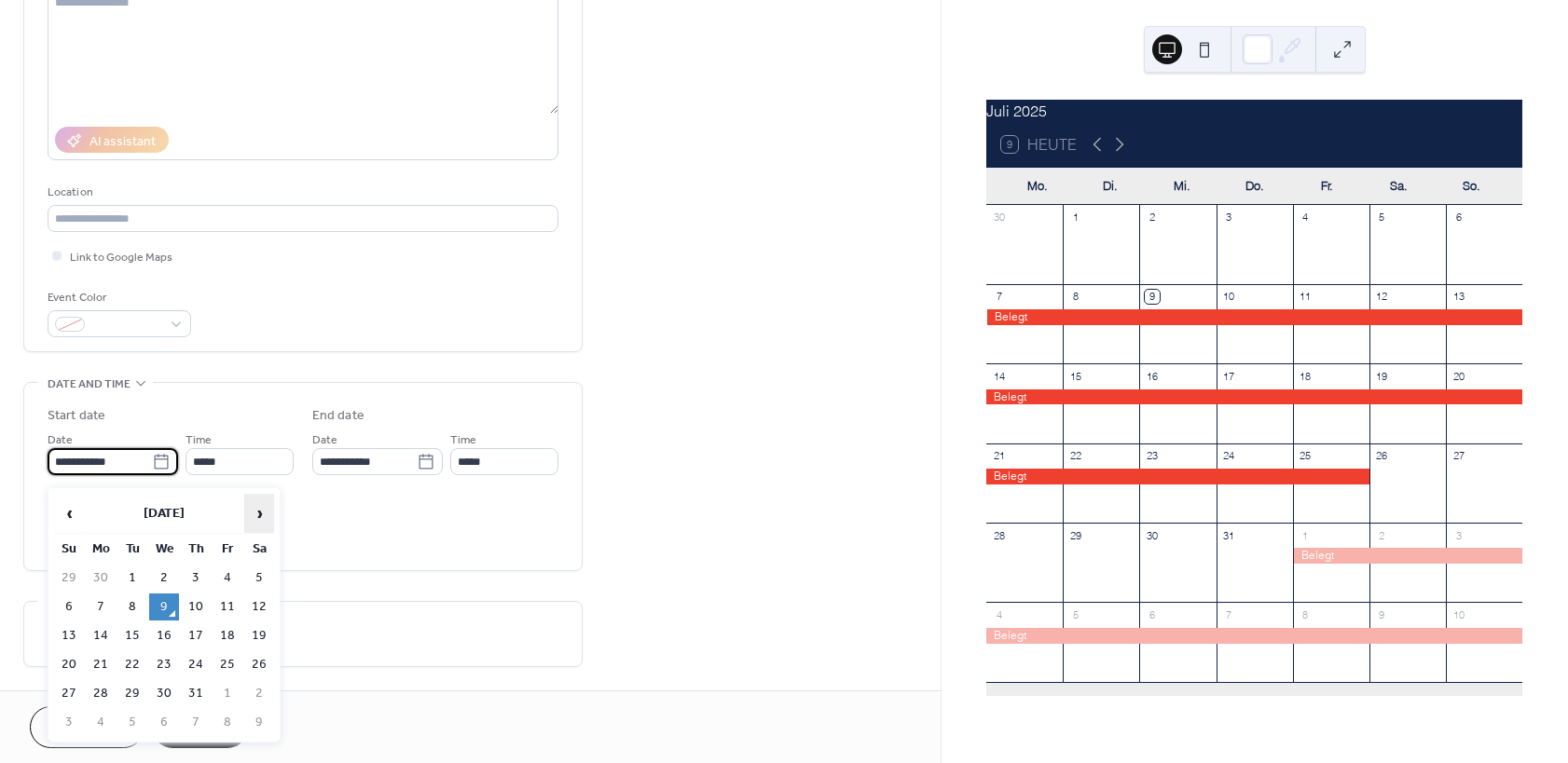 click on "›" at bounding box center (259, 513) 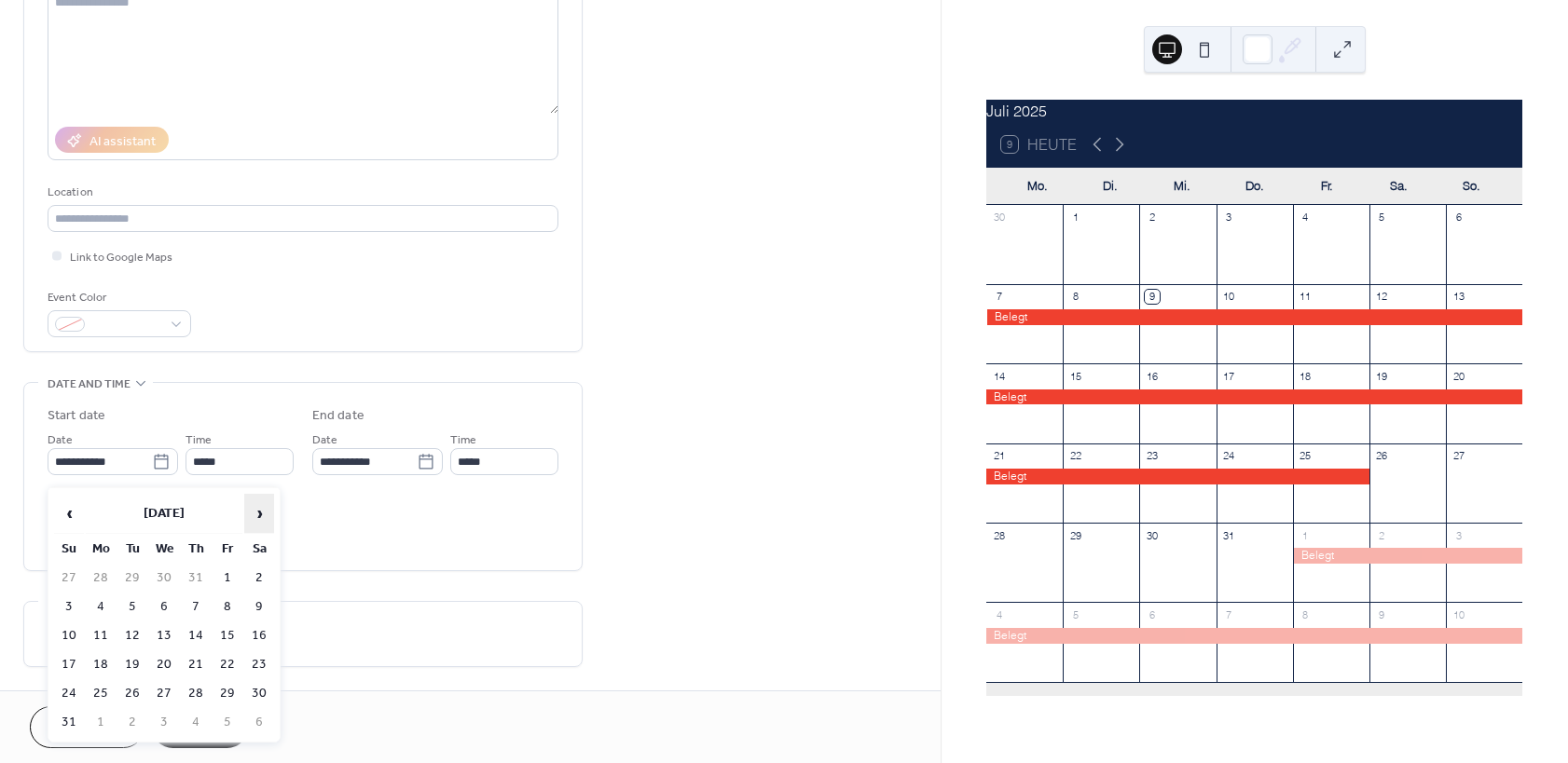 click on "›" at bounding box center (259, 513) 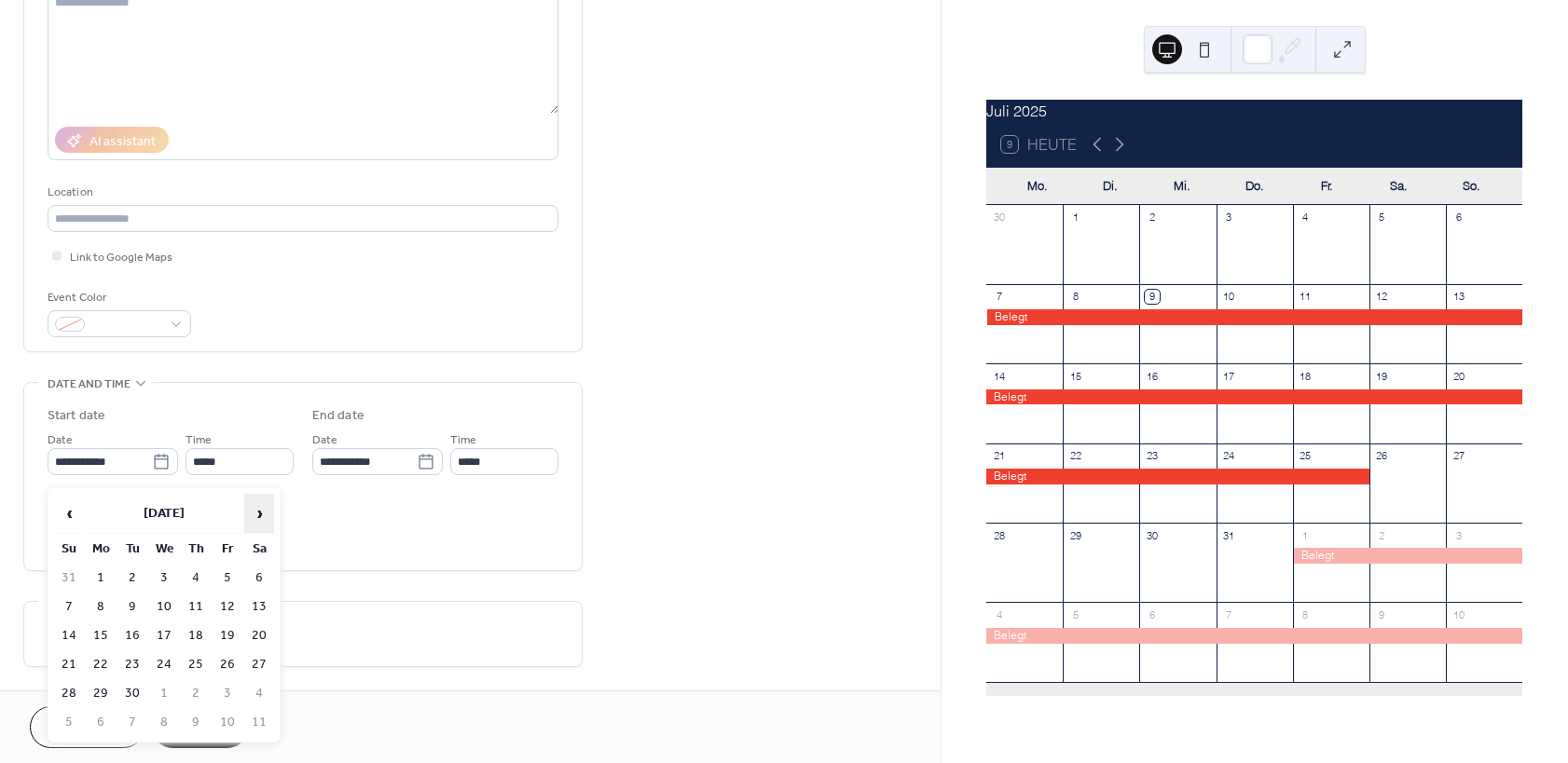 click on "›" at bounding box center (259, 513) 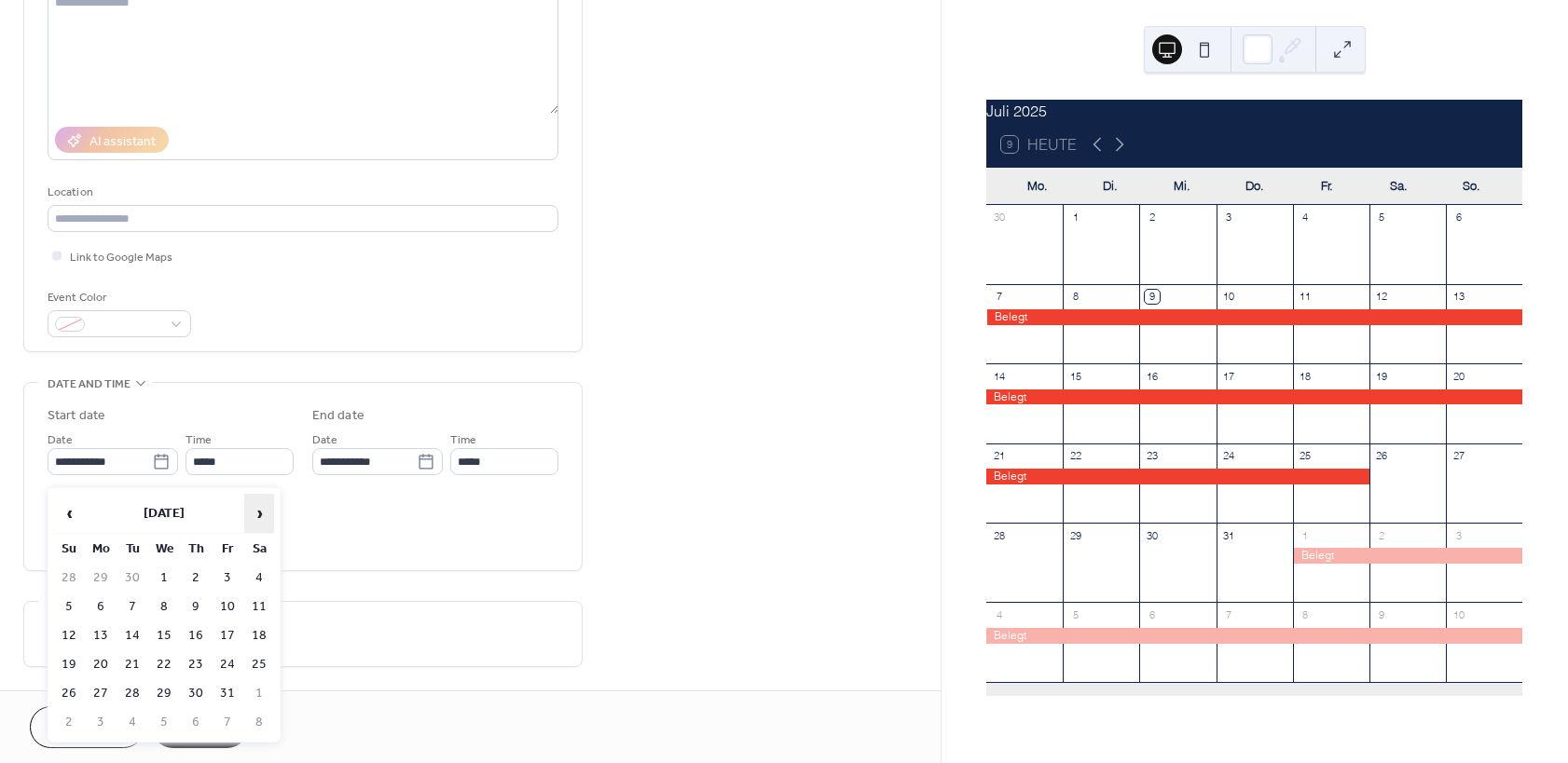 click on "›" at bounding box center (259, 513) 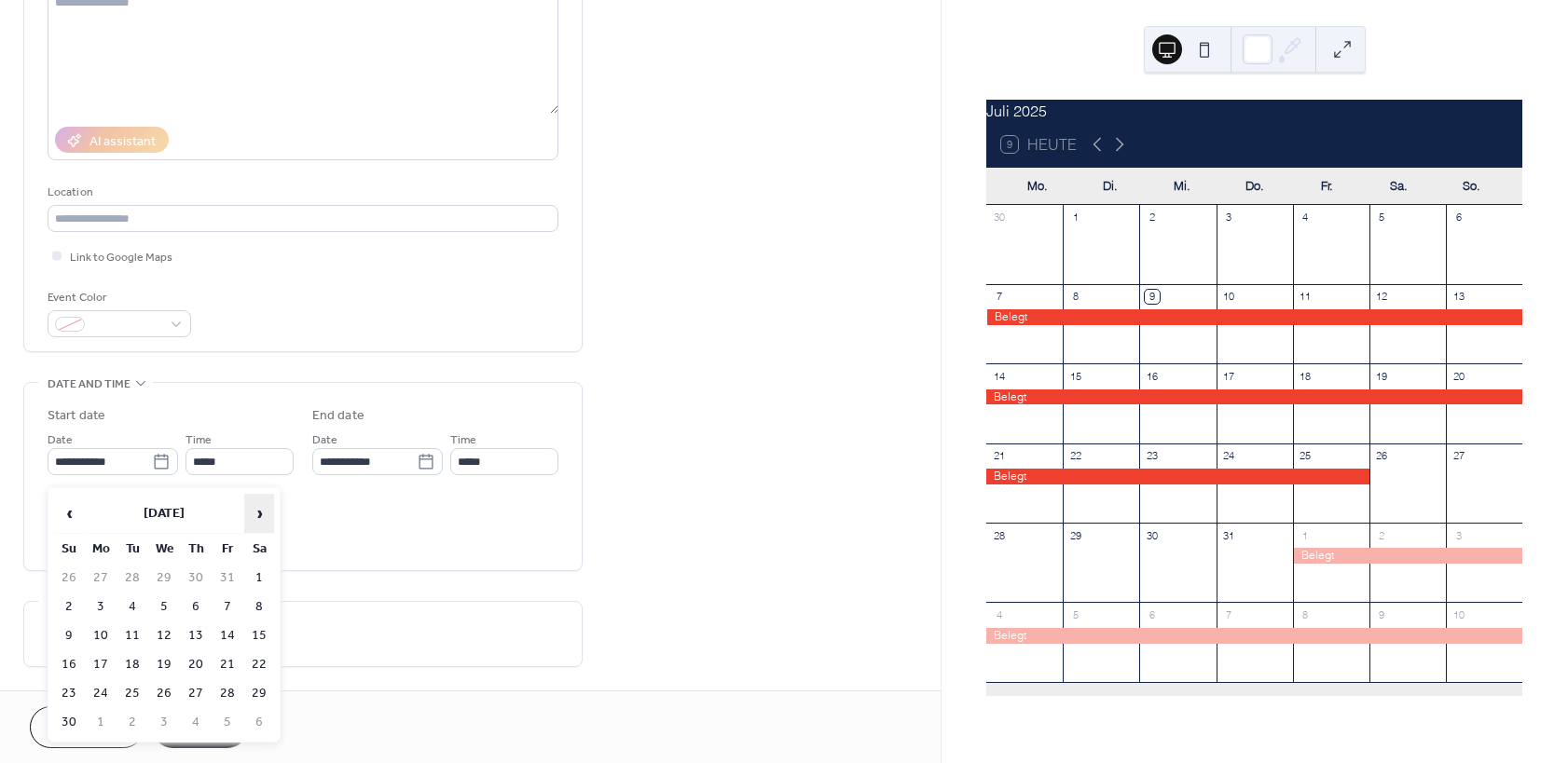 click on "›" at bounding box center [259, 513] 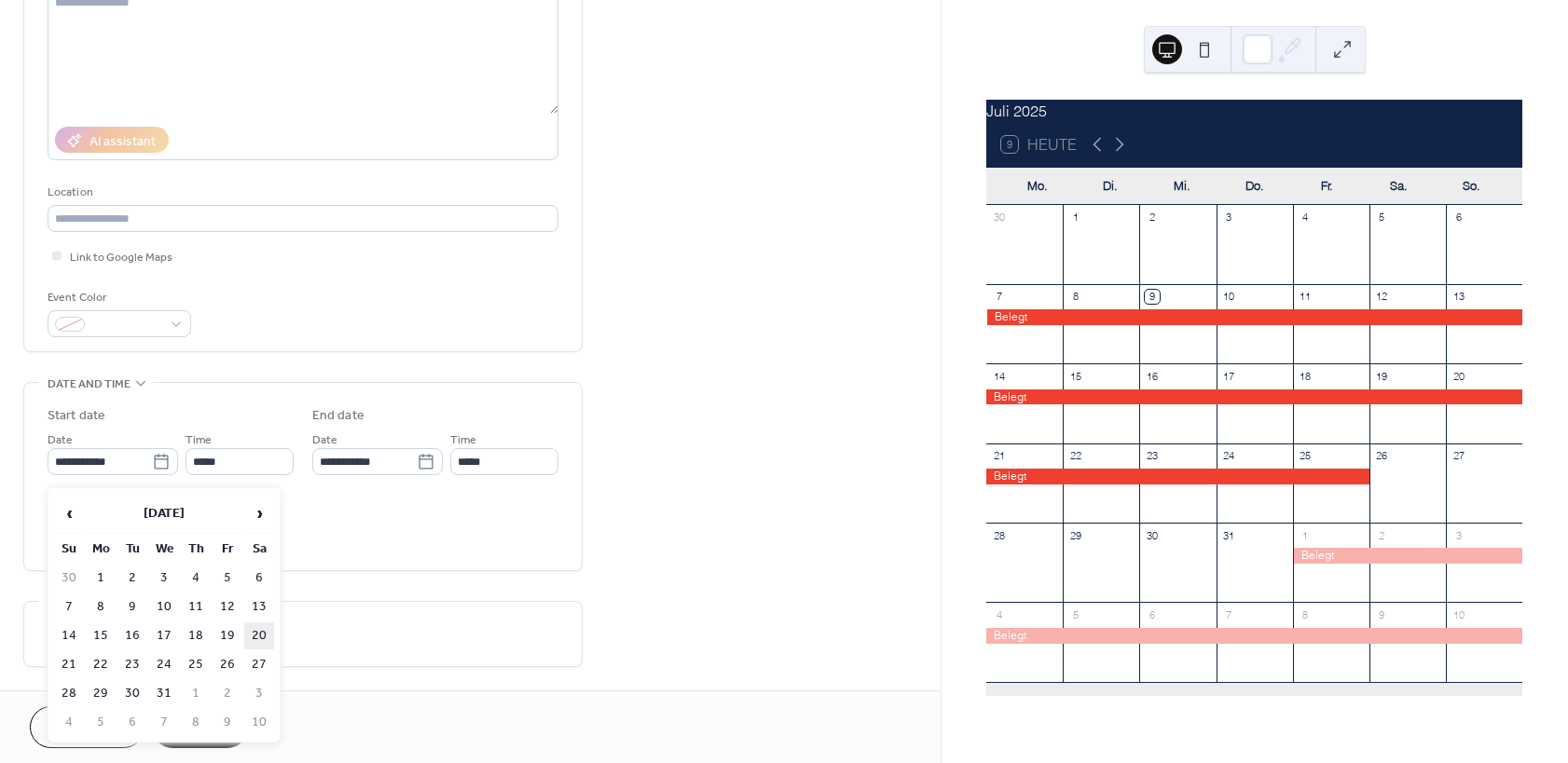 click on "20" at bounding box center (259, 635) 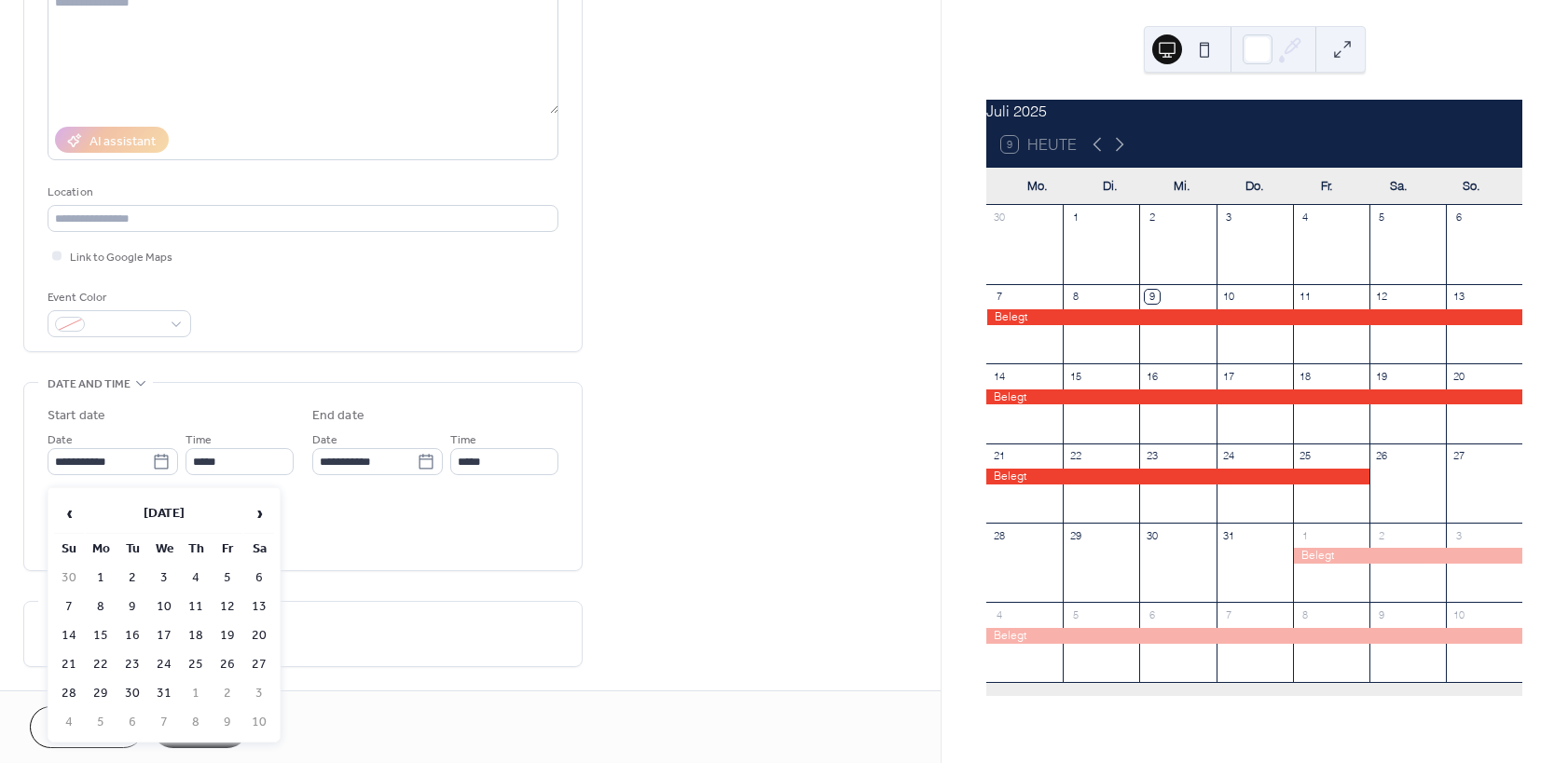 type on "**********" 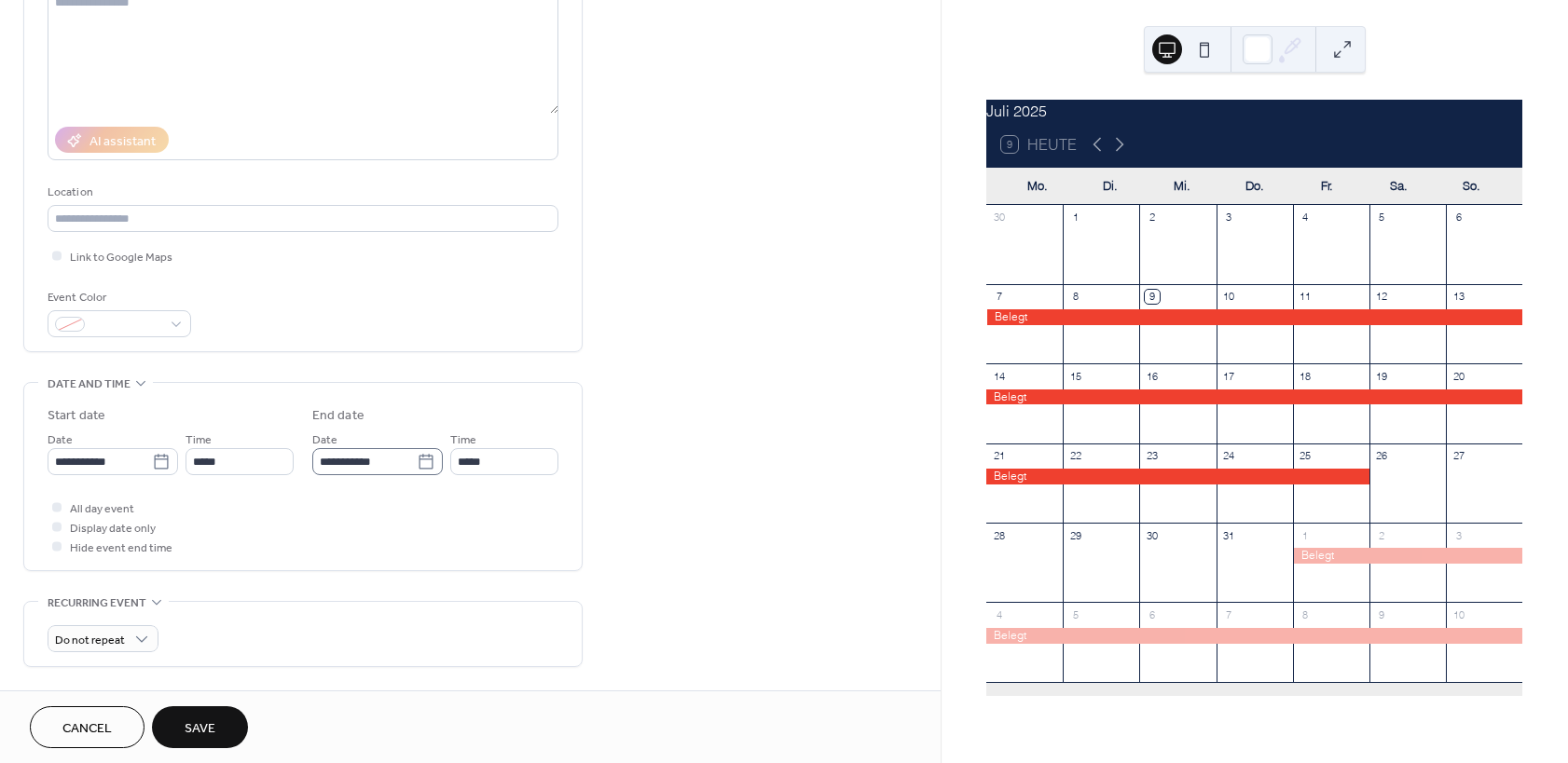 click 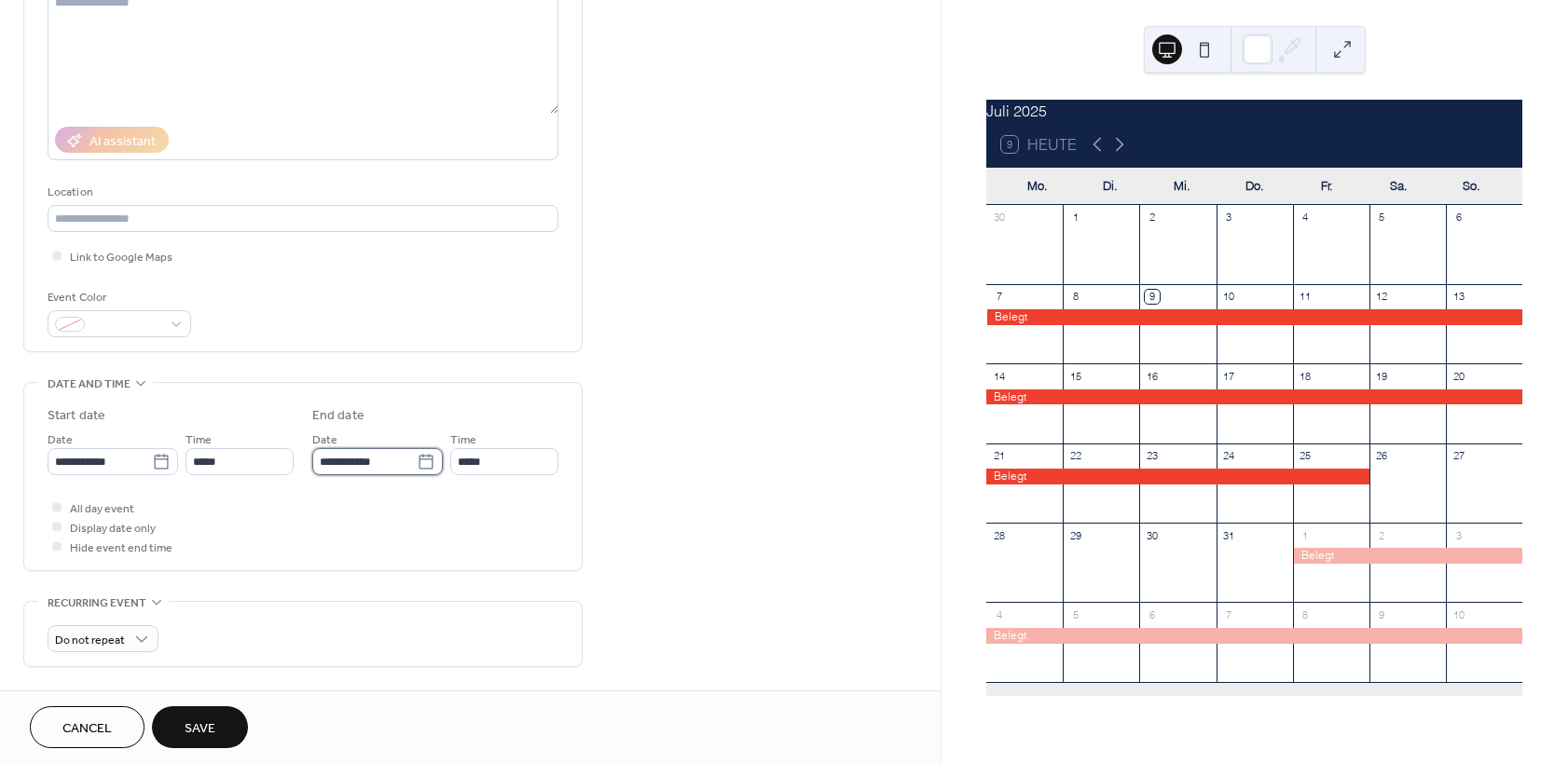 click on "**********" at bounding box center [364, 461] 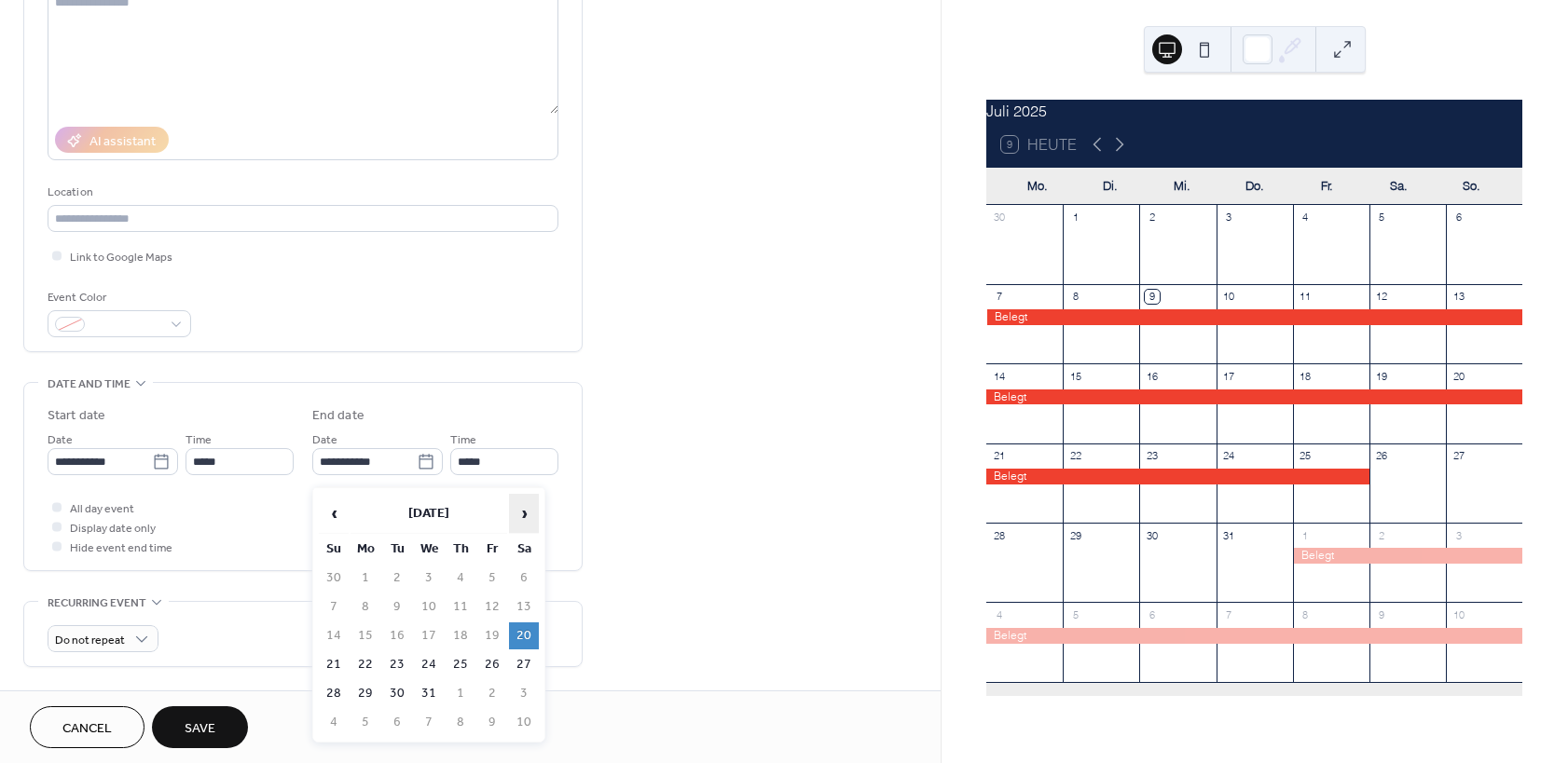click on "›" at bounding box center (524, 513) 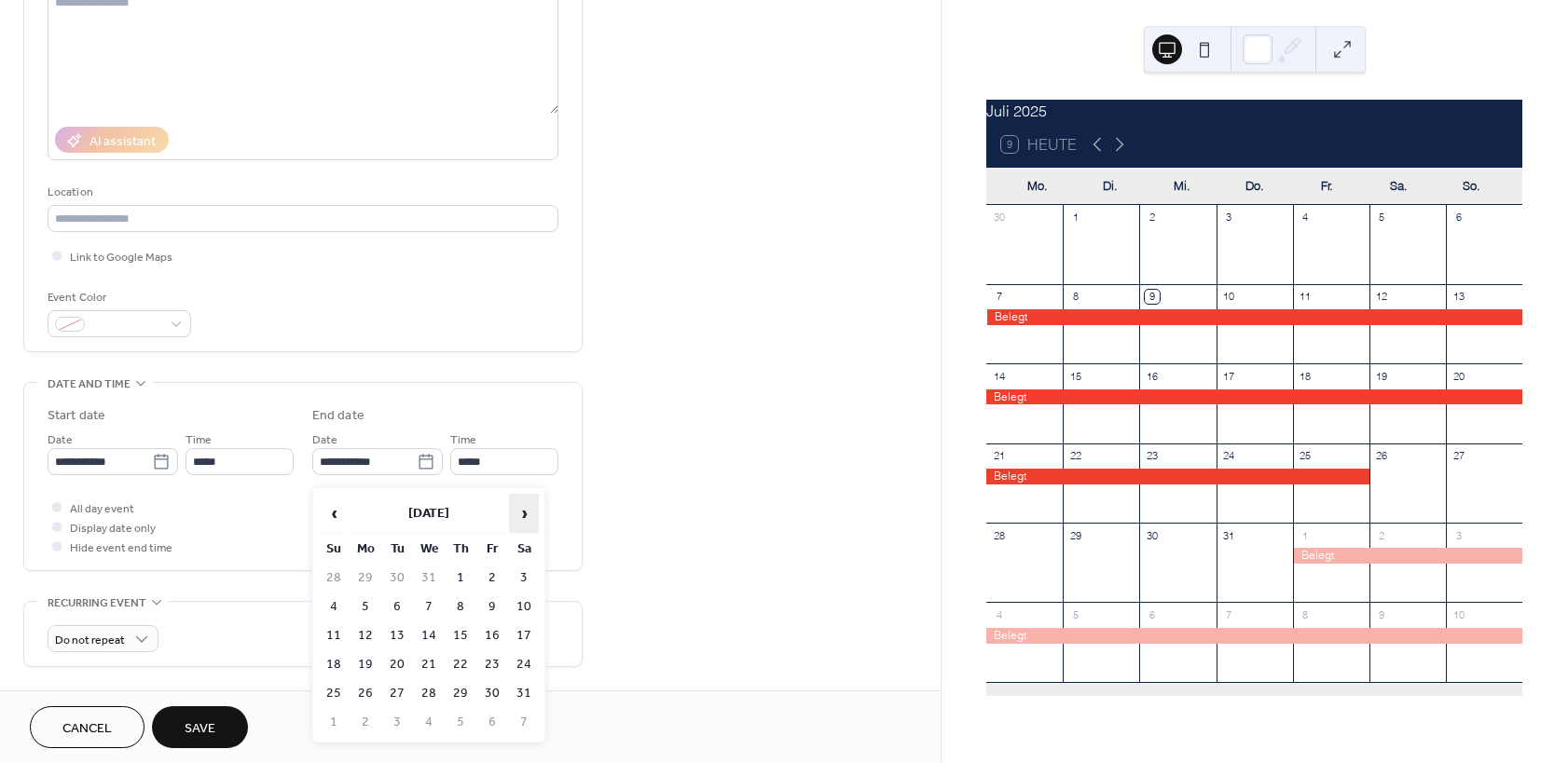click on "›" at bounding box center (524, 513) 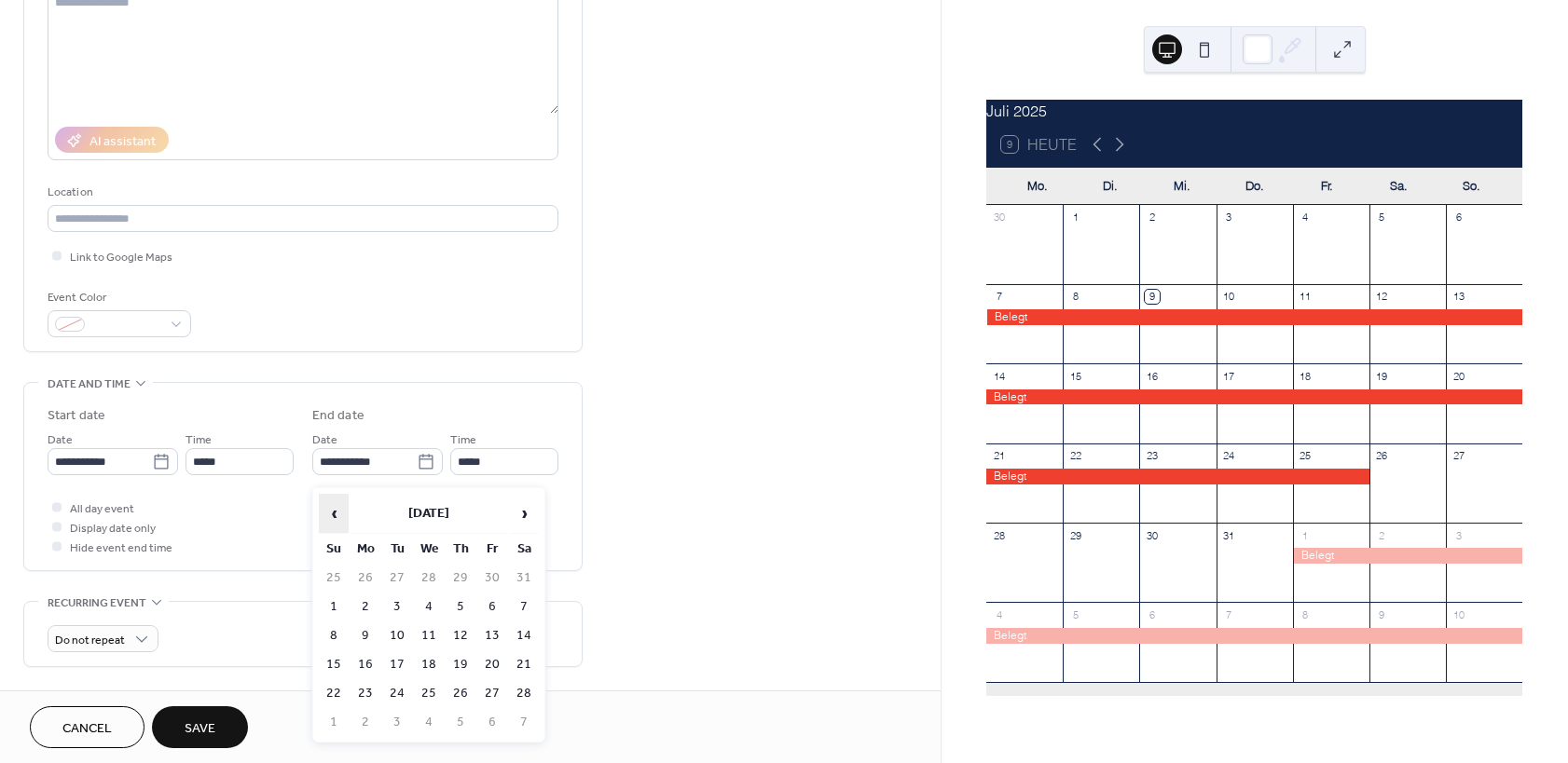 click on "‹" at bounding box center [334, 513] 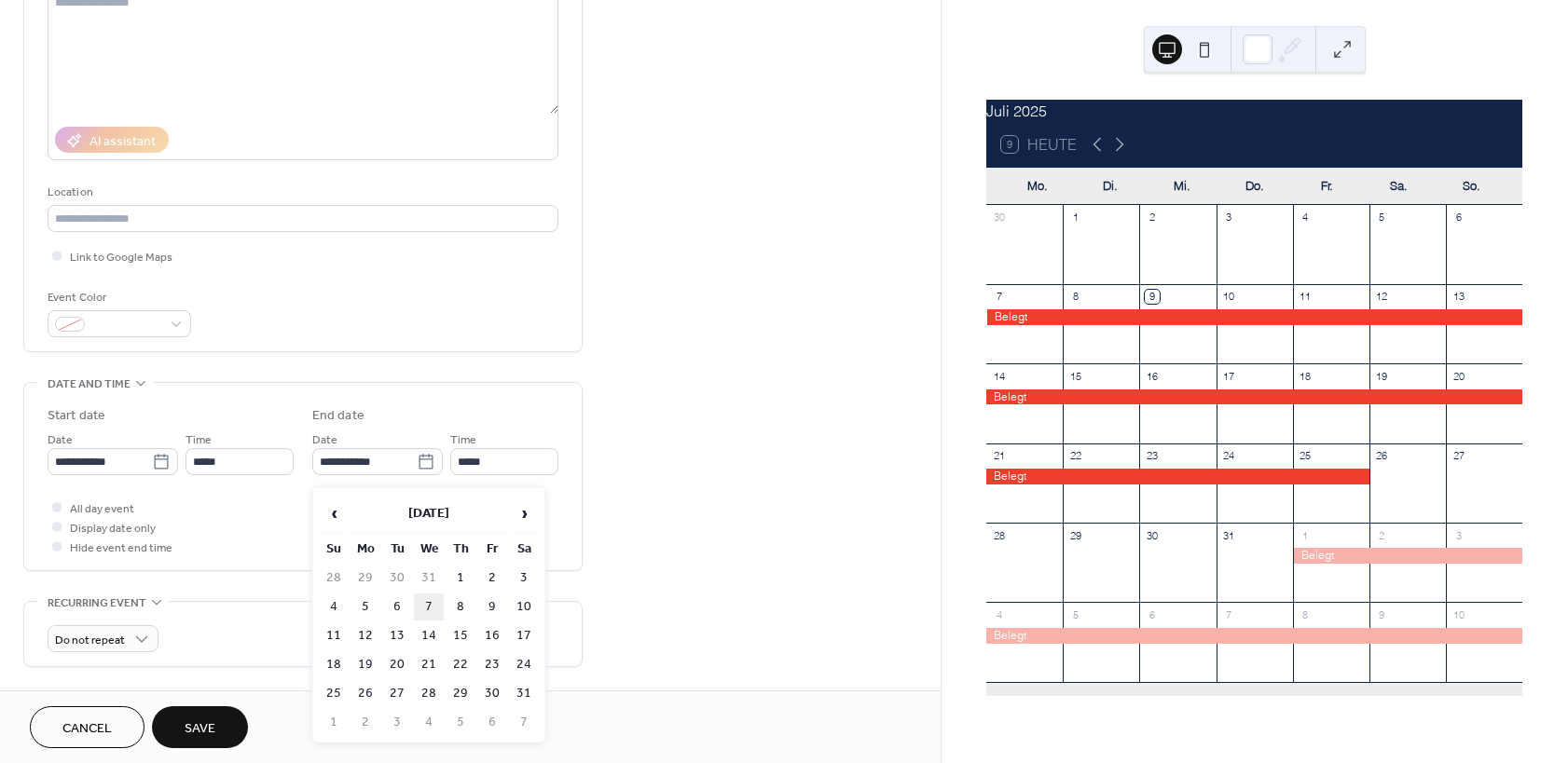 click on "7" at bounding box center (429, 606) 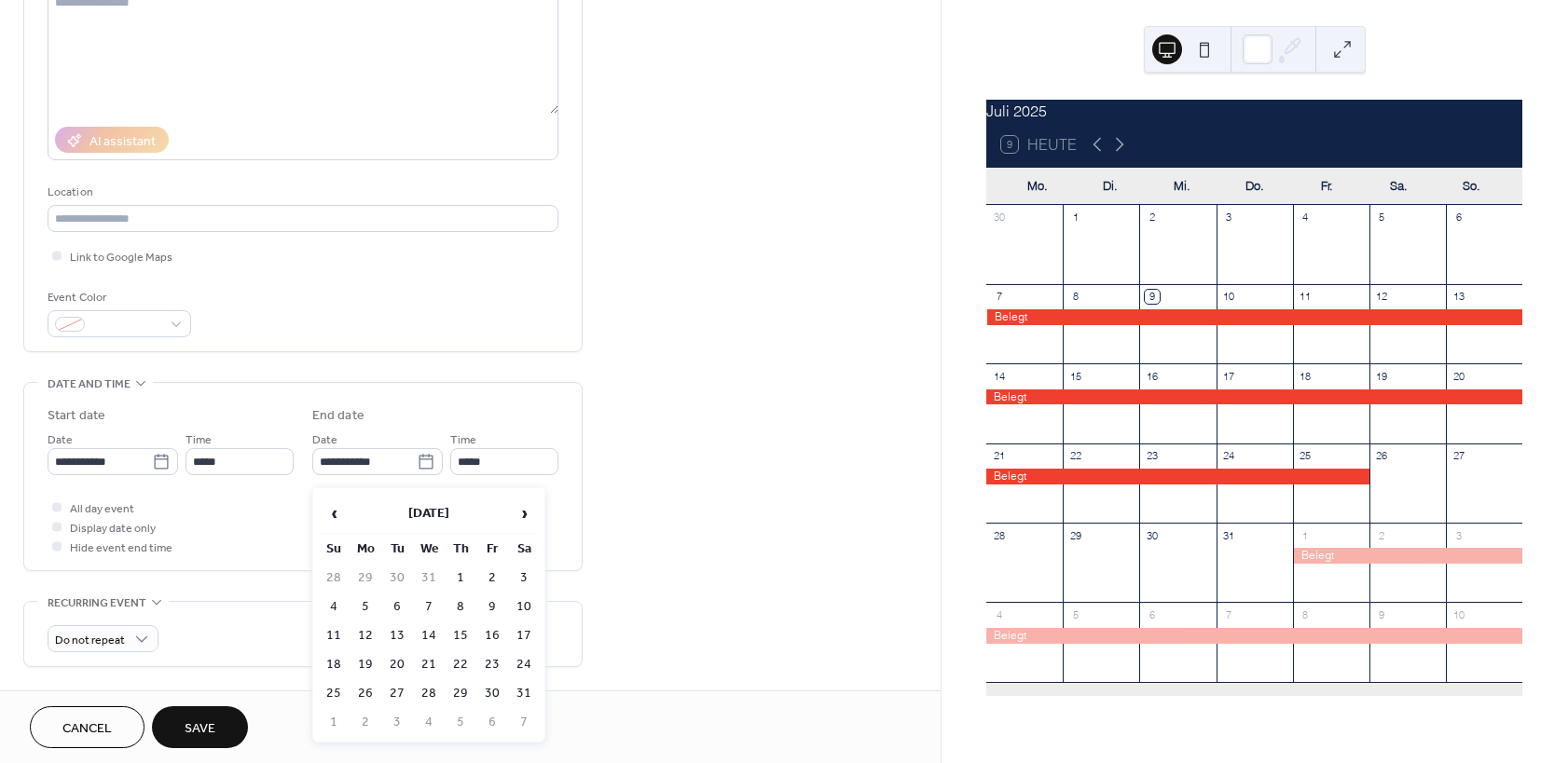 type on "**********" 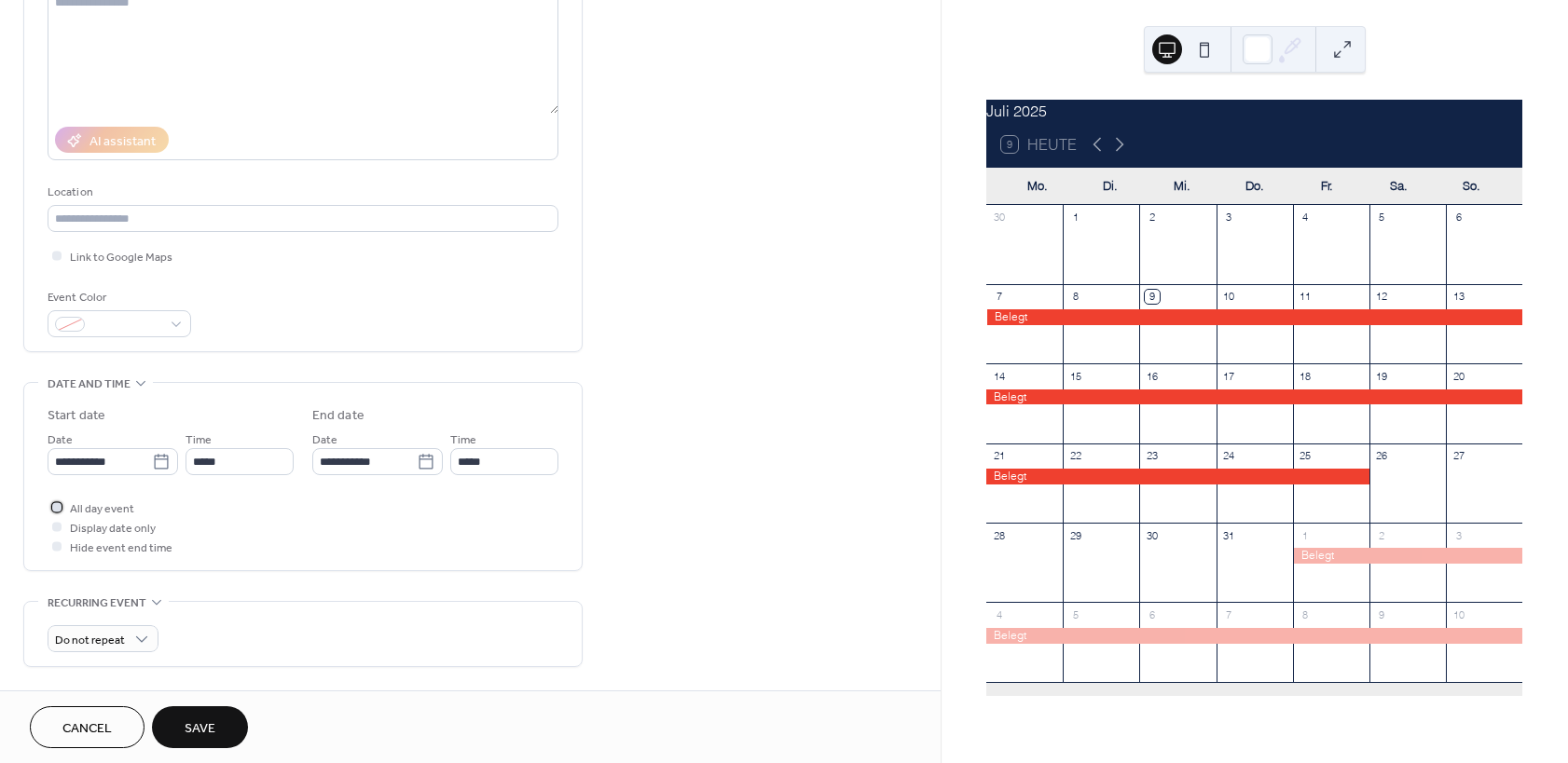 click at bounding box center (57, 507) 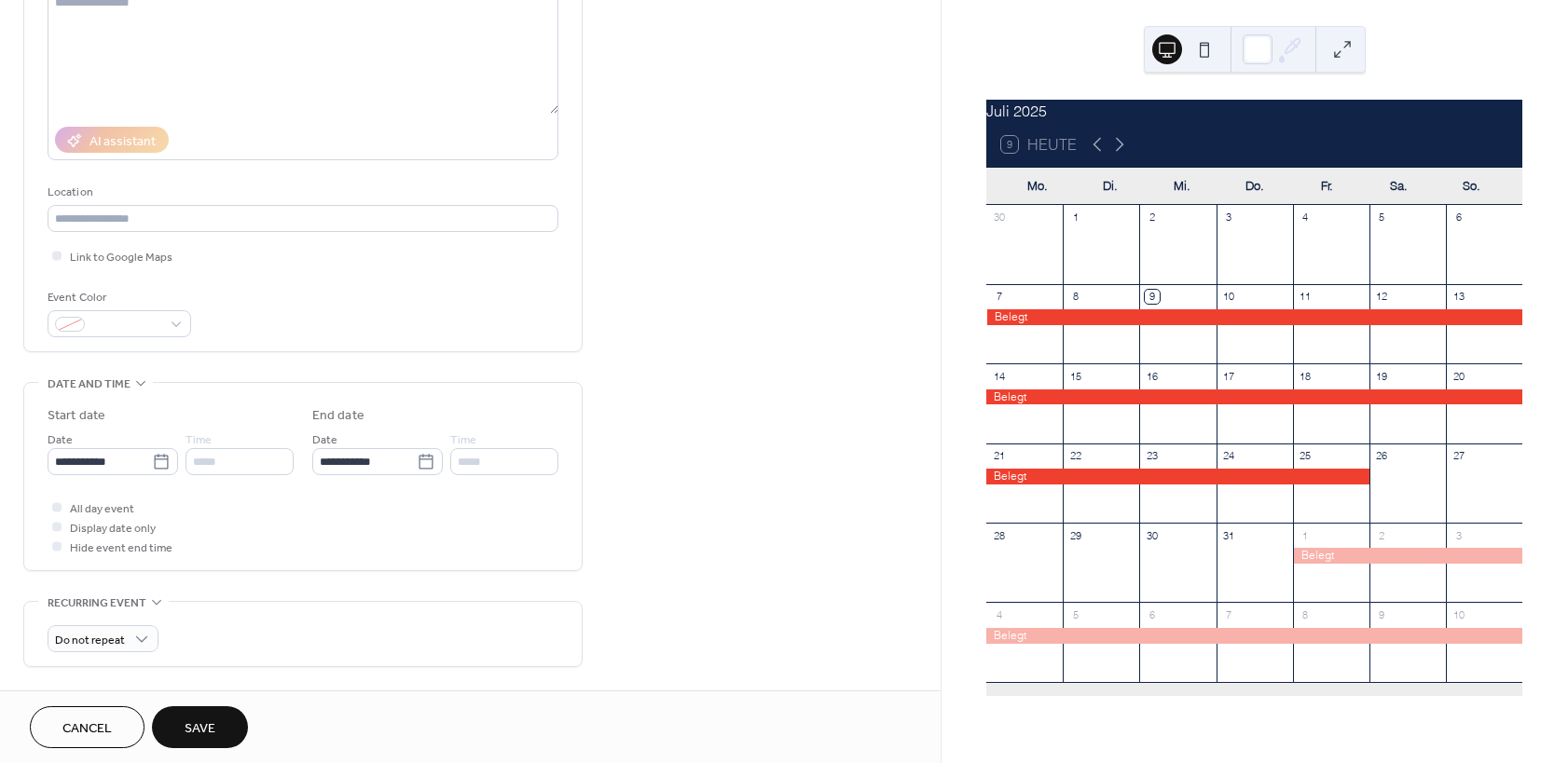 click on "Save" at bounding box center (199, 729) 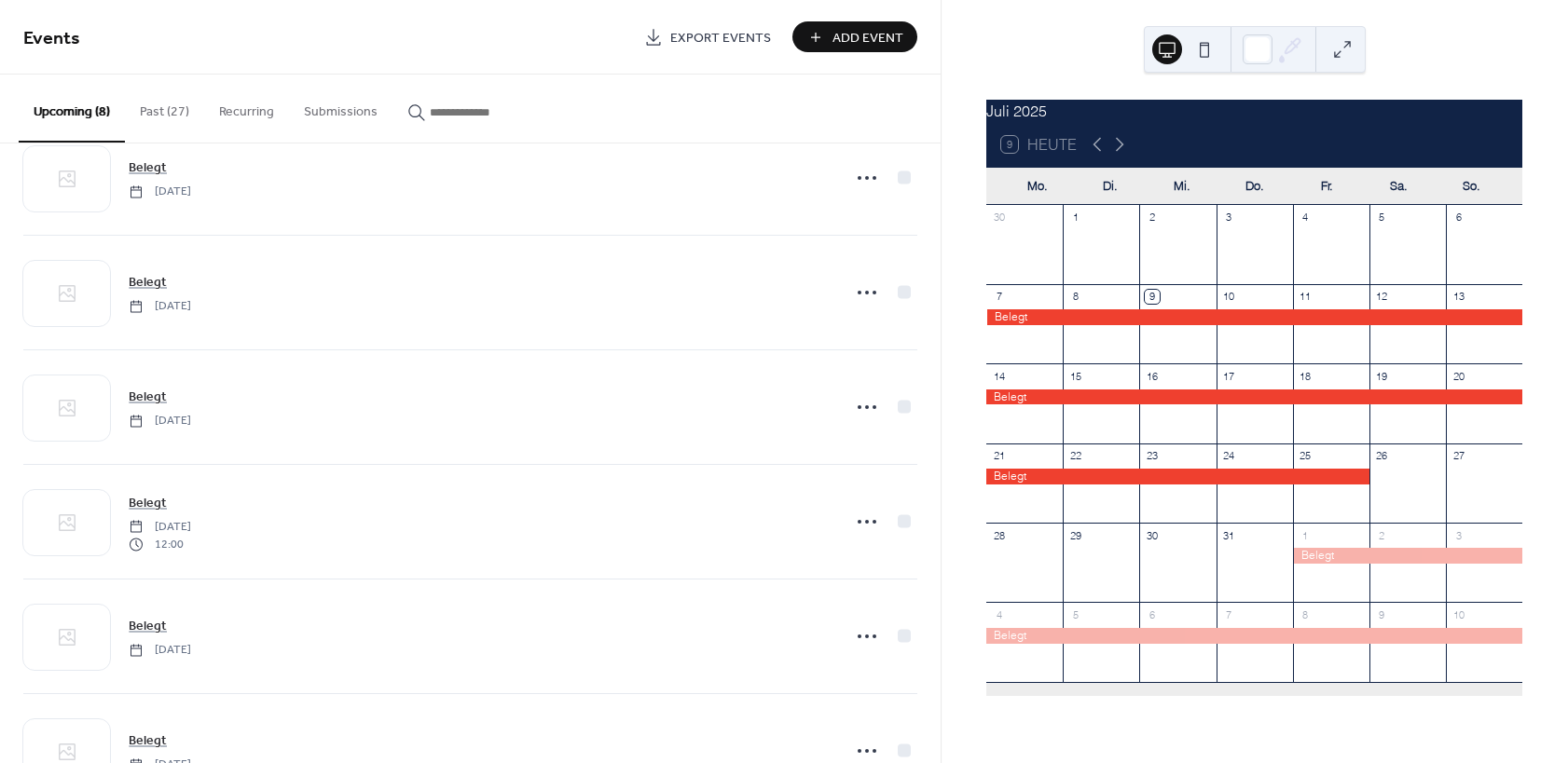 scroll, scrollTop: 352, scrollLeft: 0, axis: vertical 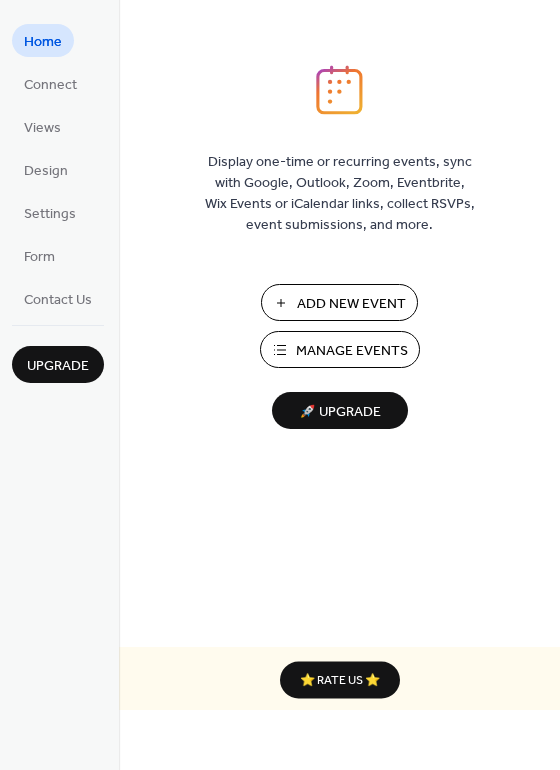 click on "Add New Event" at bounding box center [351, 304] 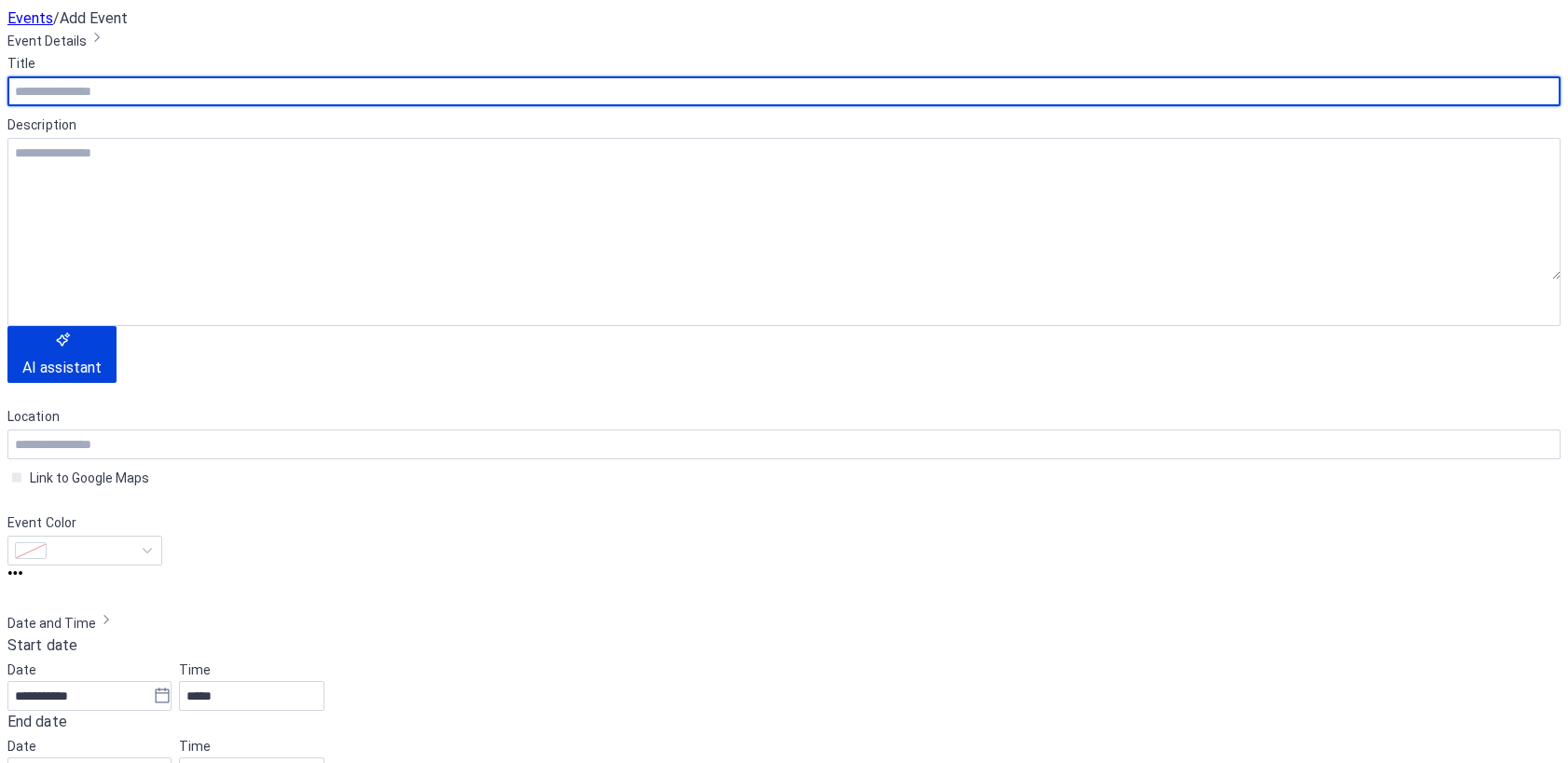 scroll, scrollTop: 0, scrollLeft: 0, axis: both 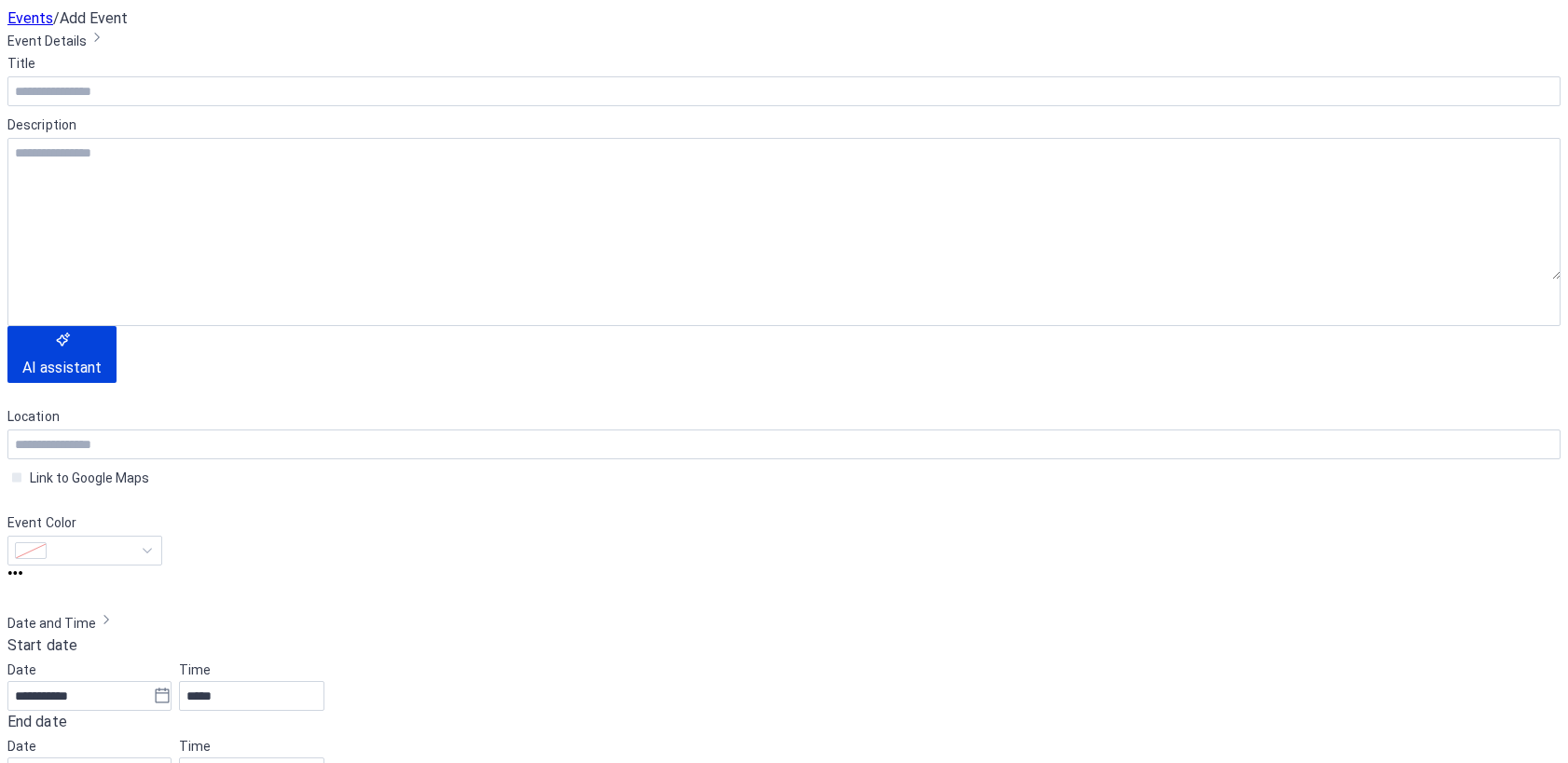 click 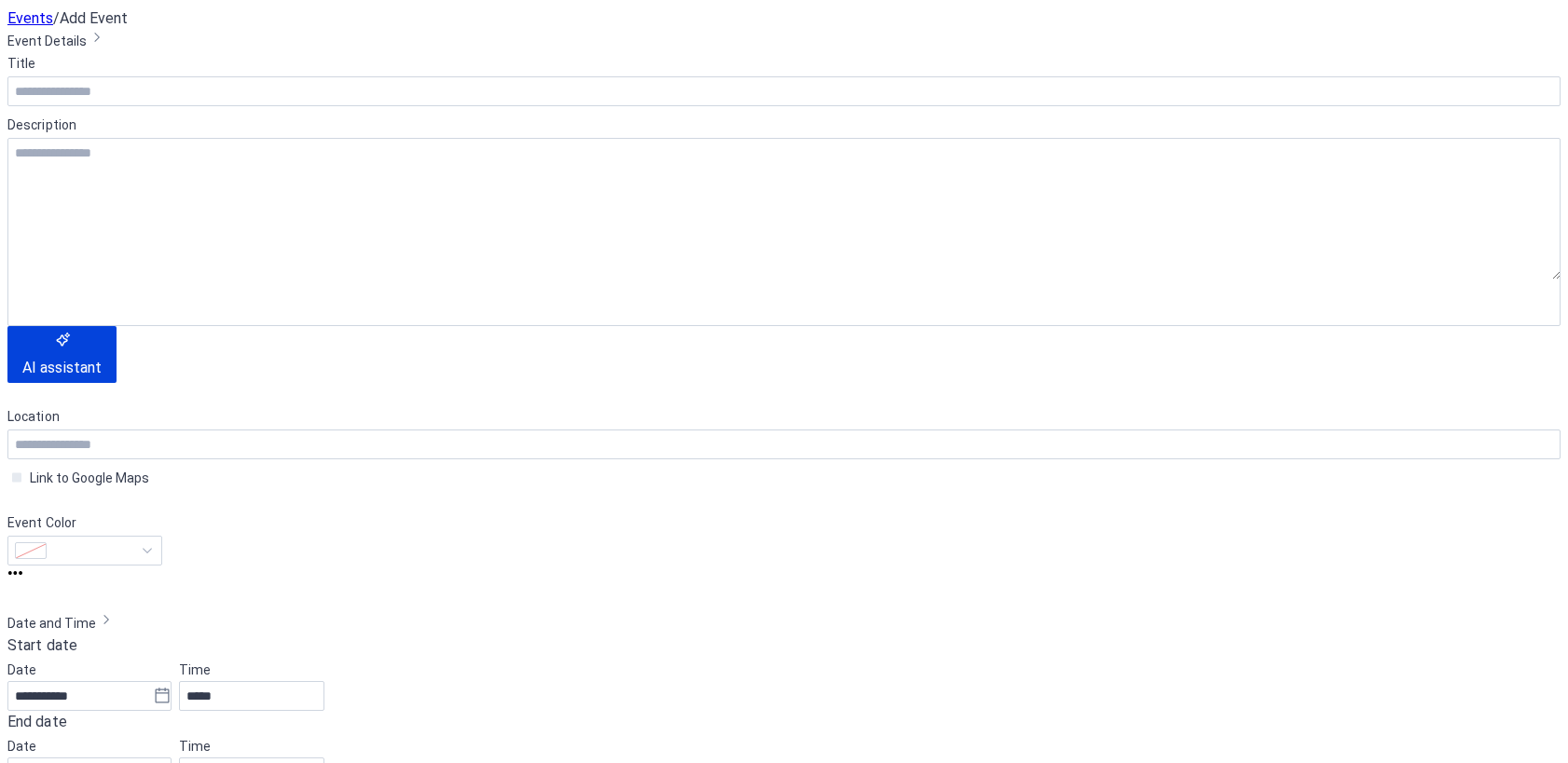 click 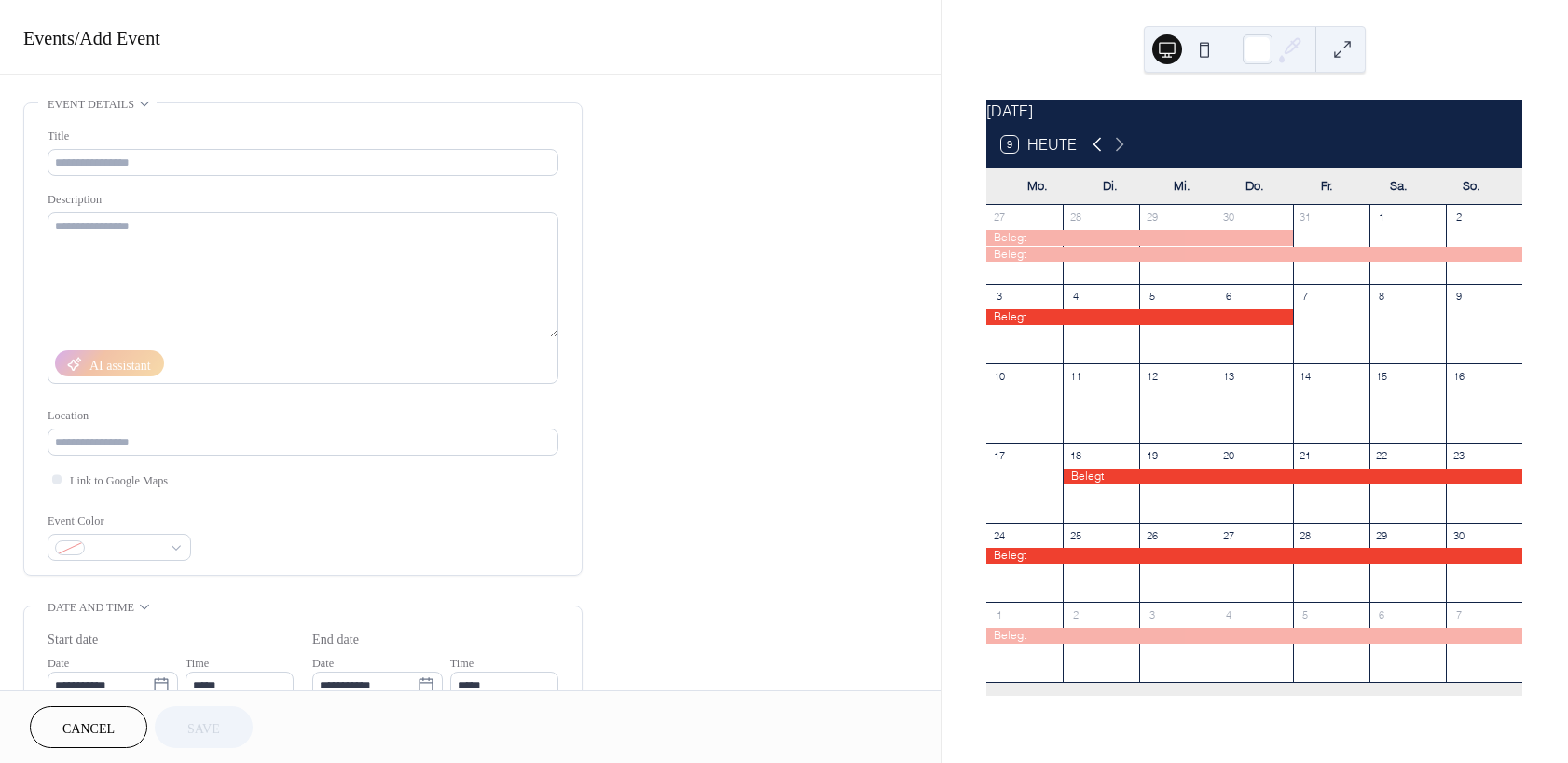click 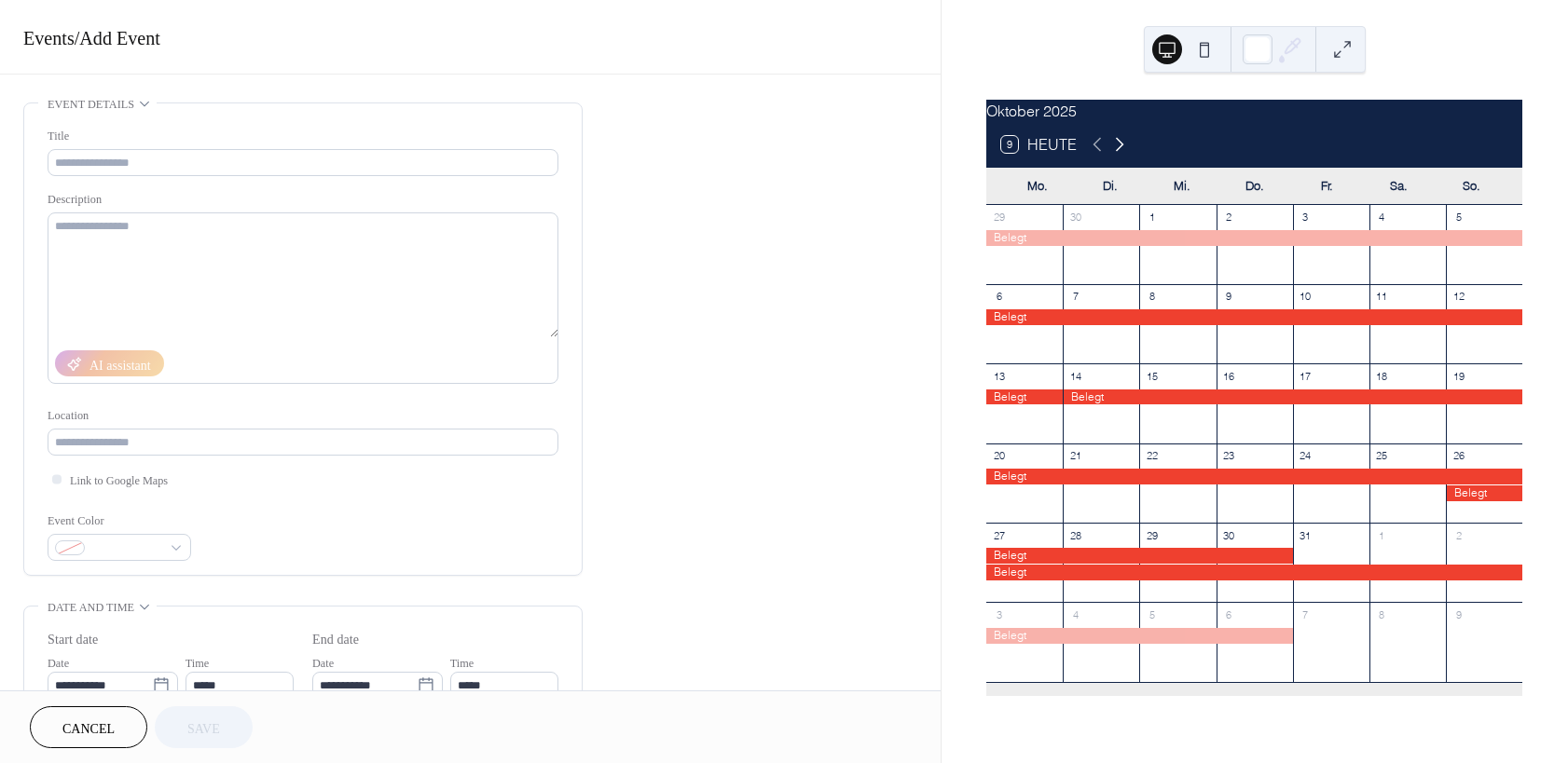 click 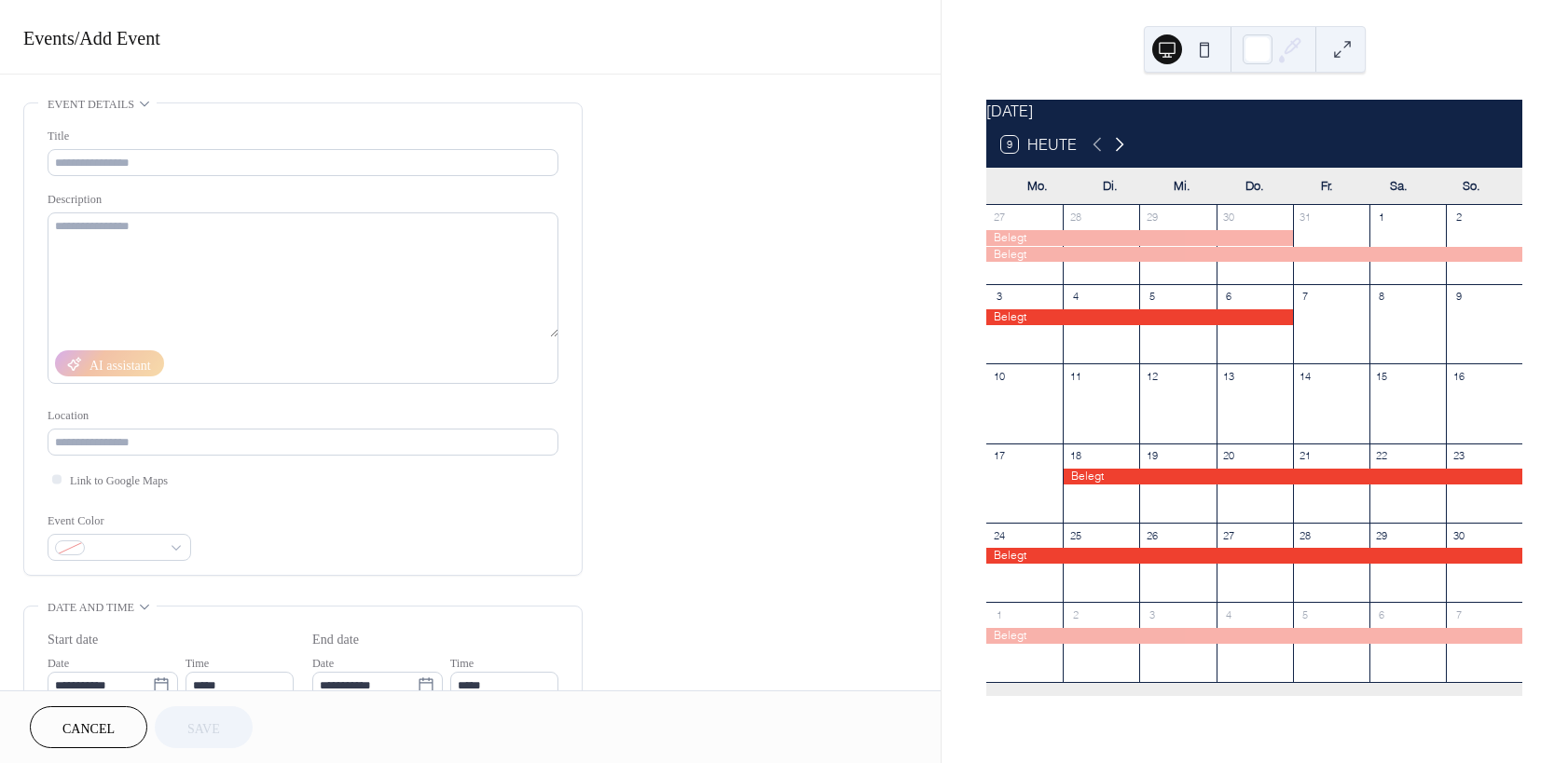 click 